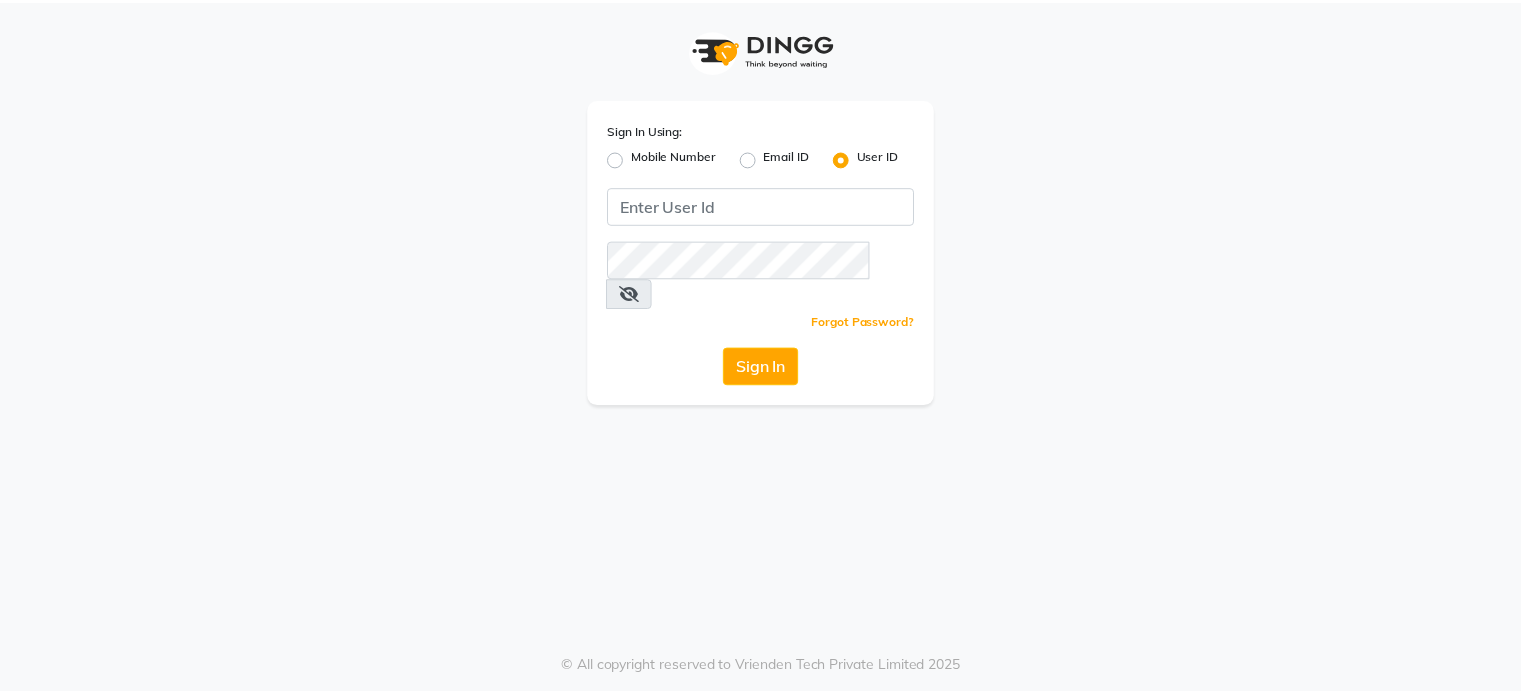 scroll, scrollTop: 0, scrollLeft: 0, axis: both 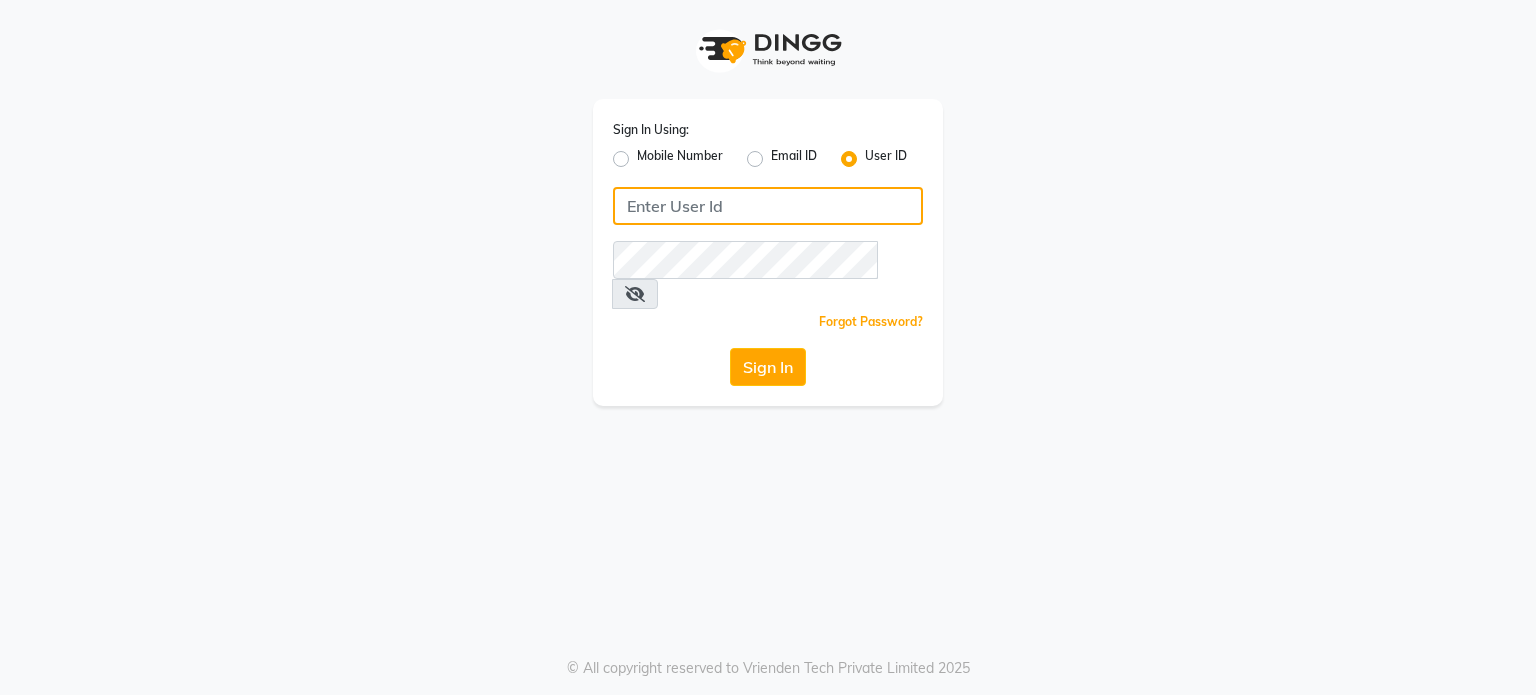 type on "relaxwithveda" 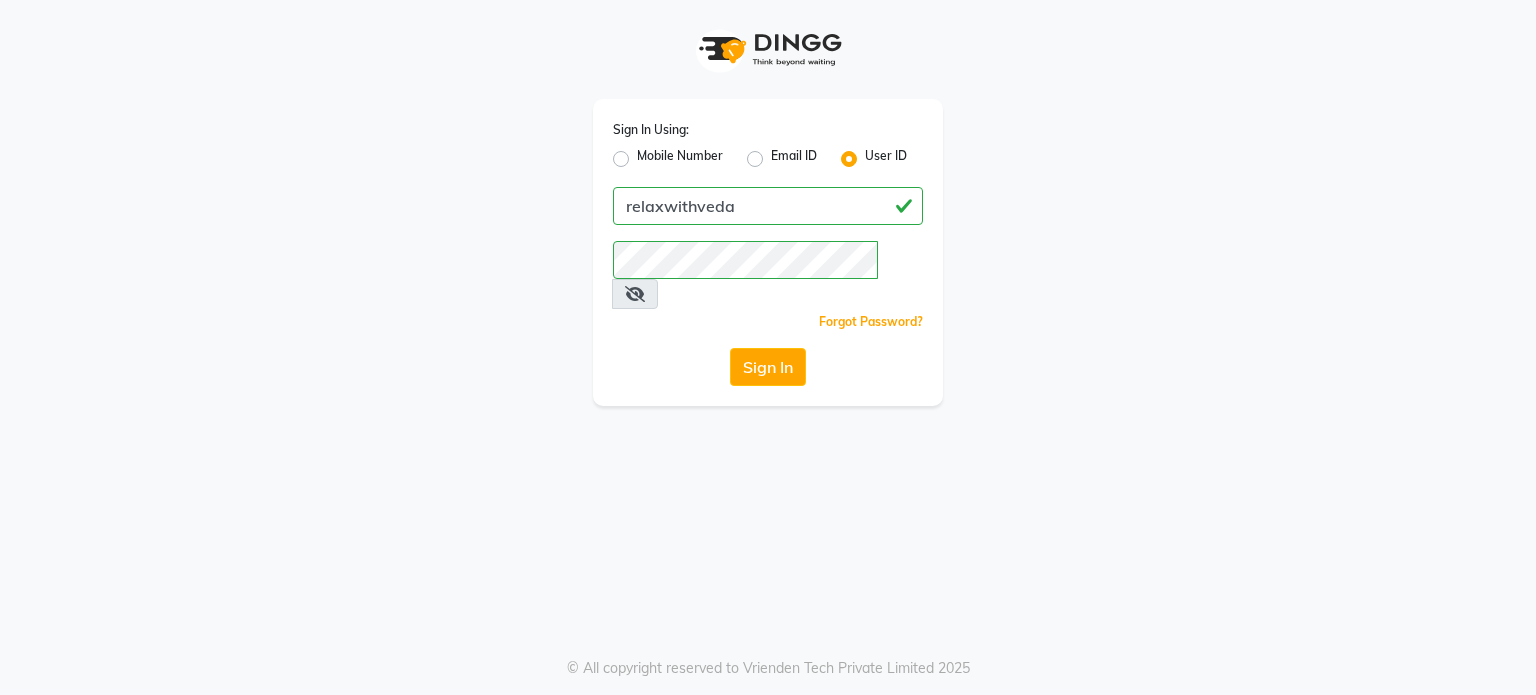 click at bounding box center (635, 294) 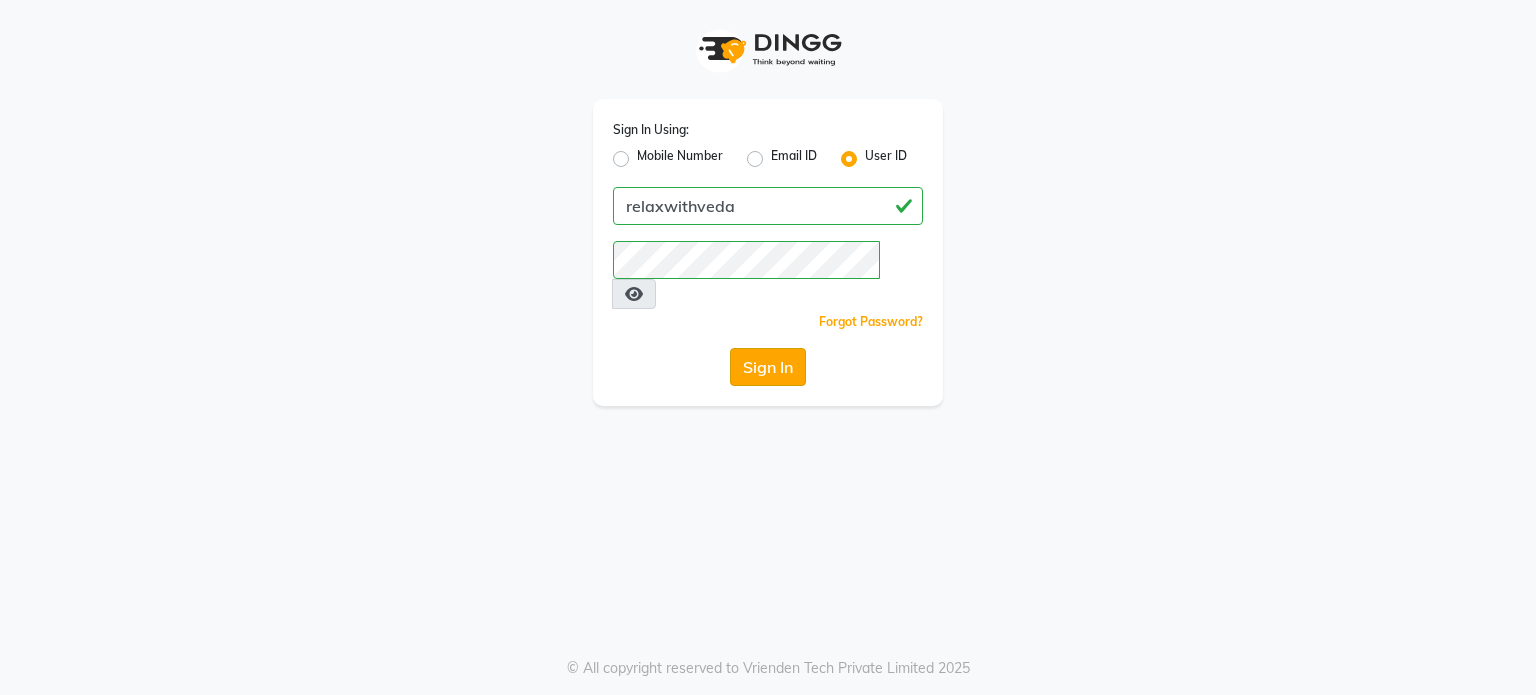 click on "Sign In" 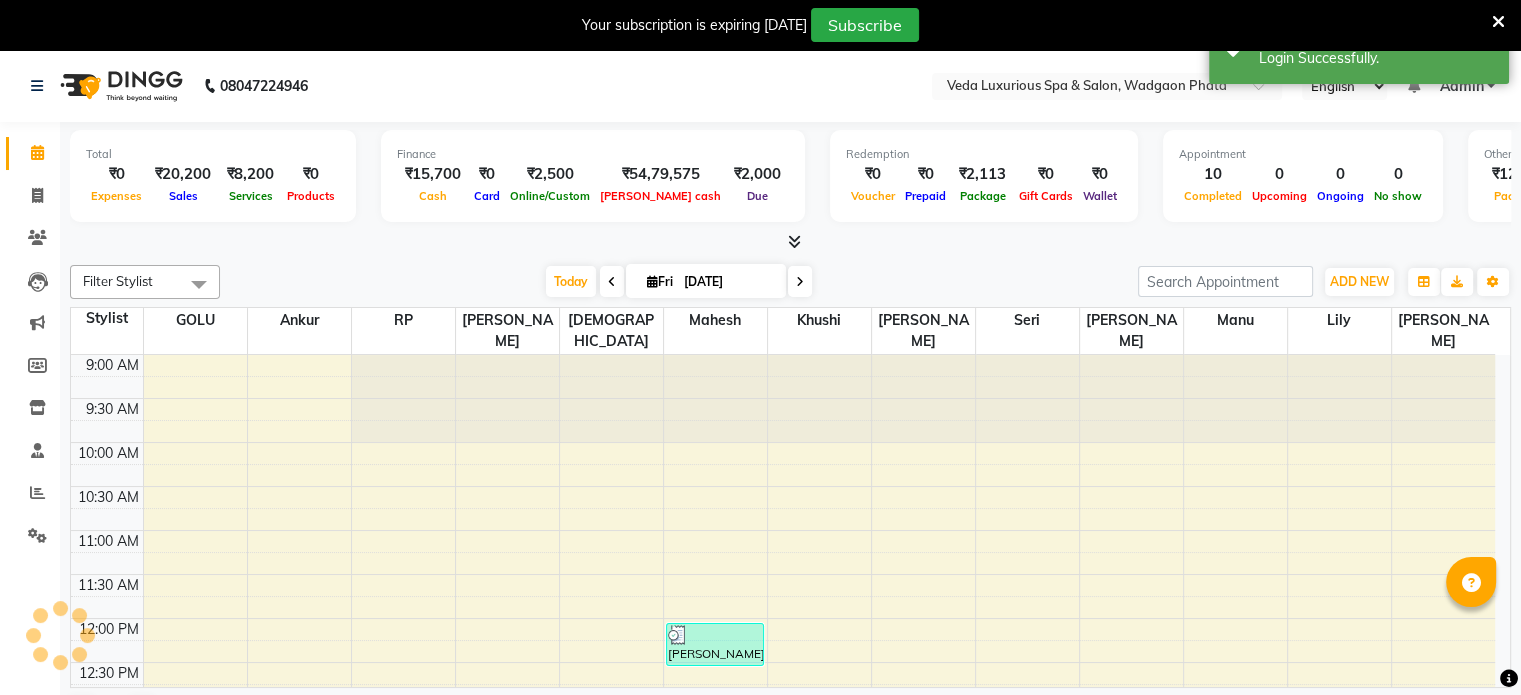 scroll, scrollTop: 0, scrollLeft: 0, axis: both 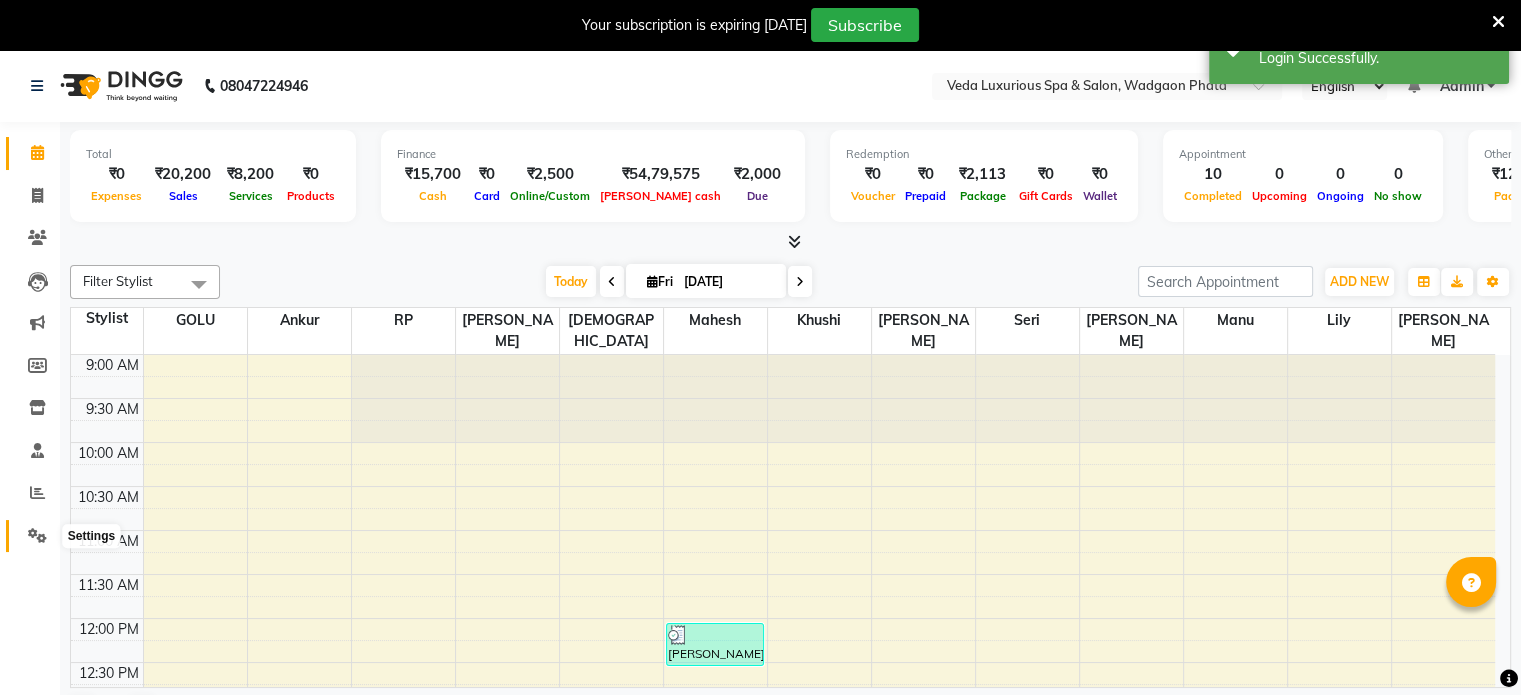 click 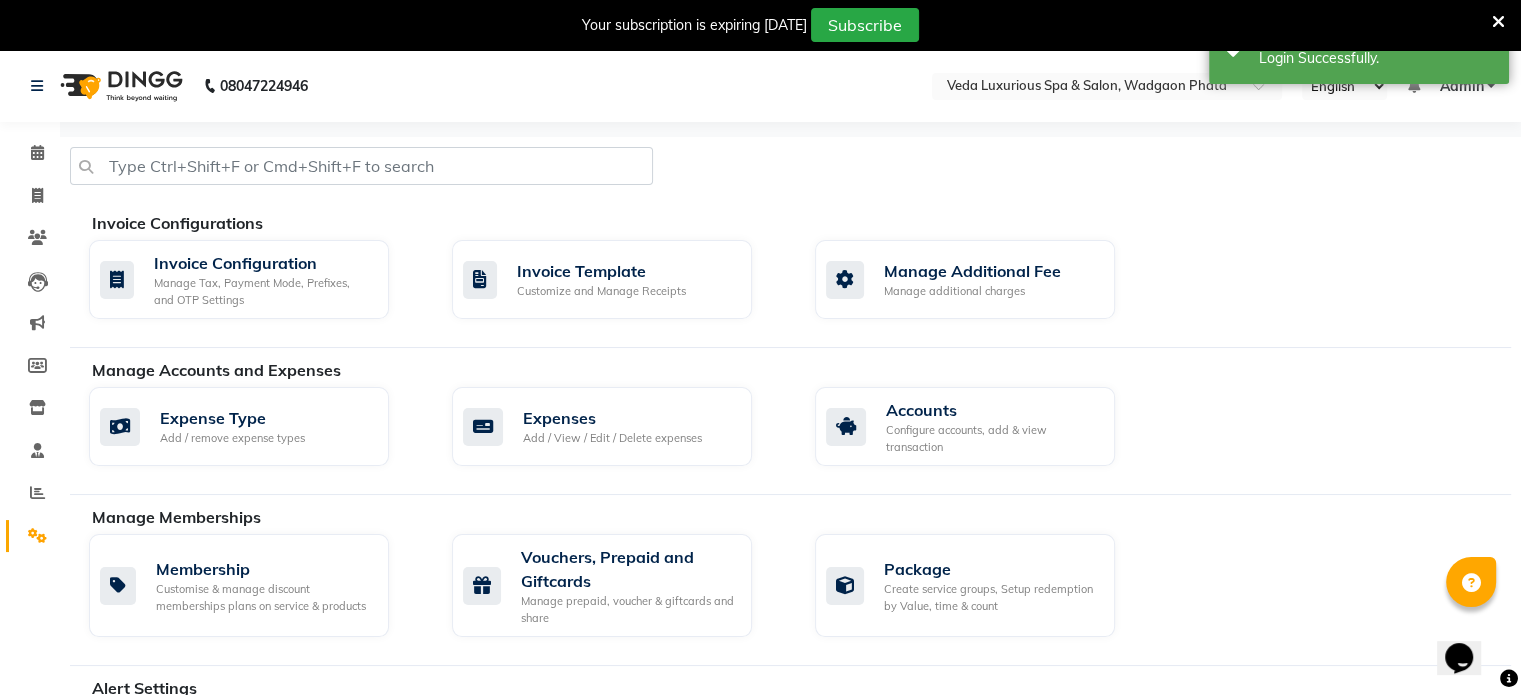 scroll, scrollTop: 0, scrollLeft: 0, axis: both 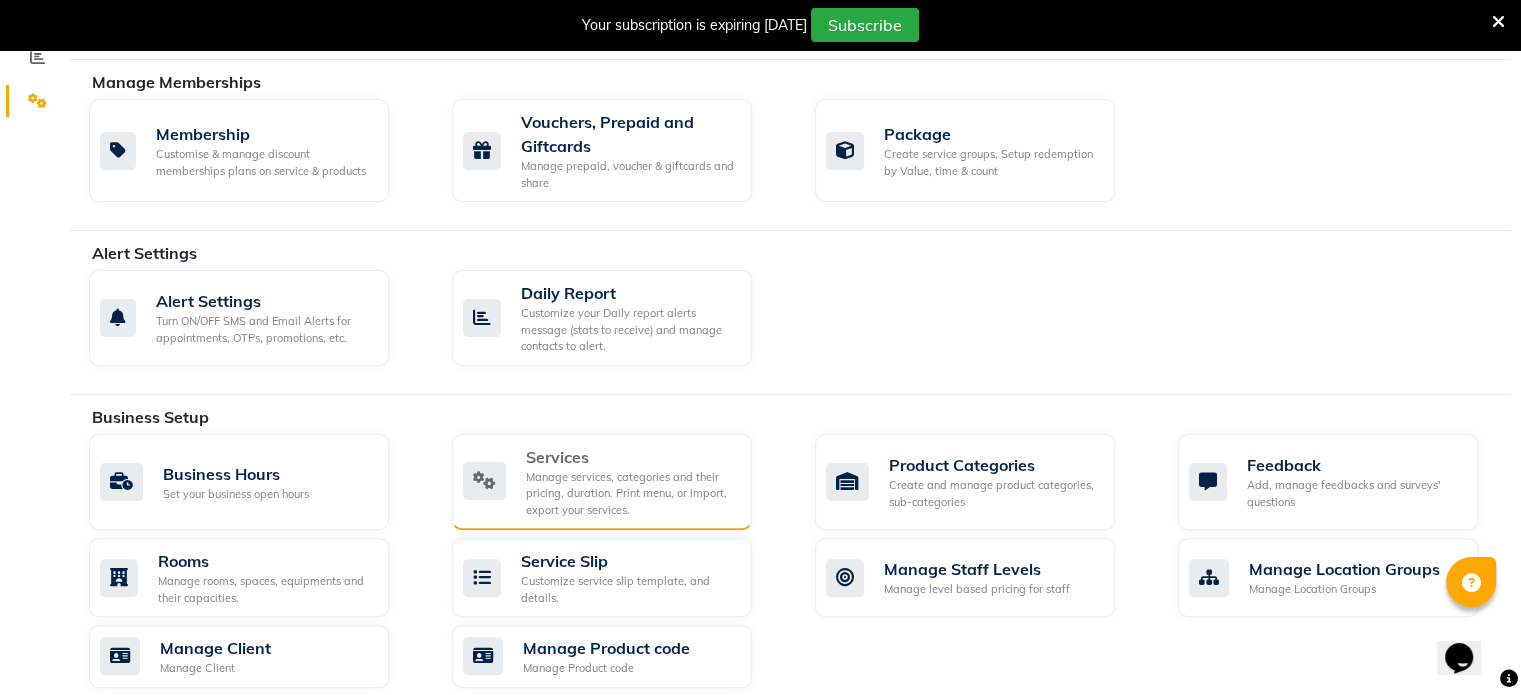click on "Manage services, categories and their pricing, duration. Print menu, or import, export your services." 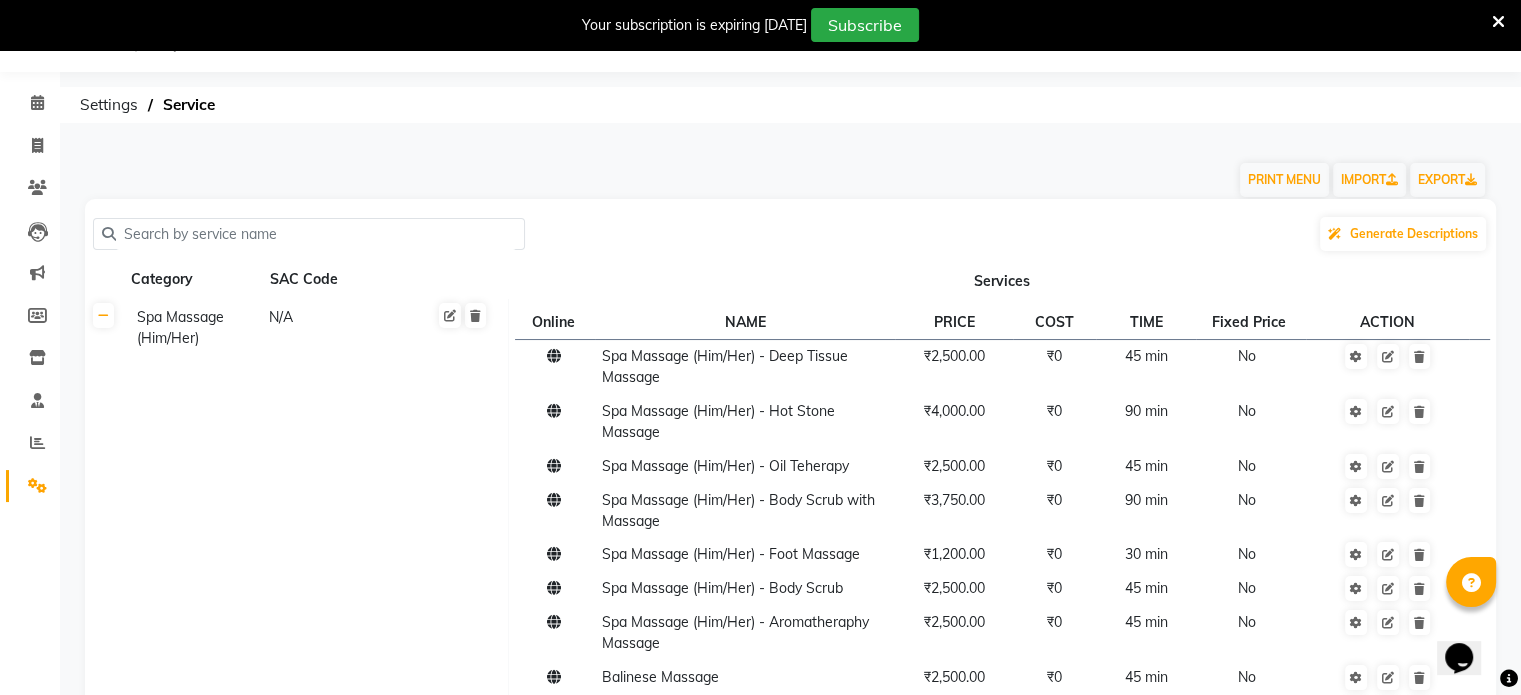 scroll, scrollTop: 435, scrollLeft: 0, axis: vertical 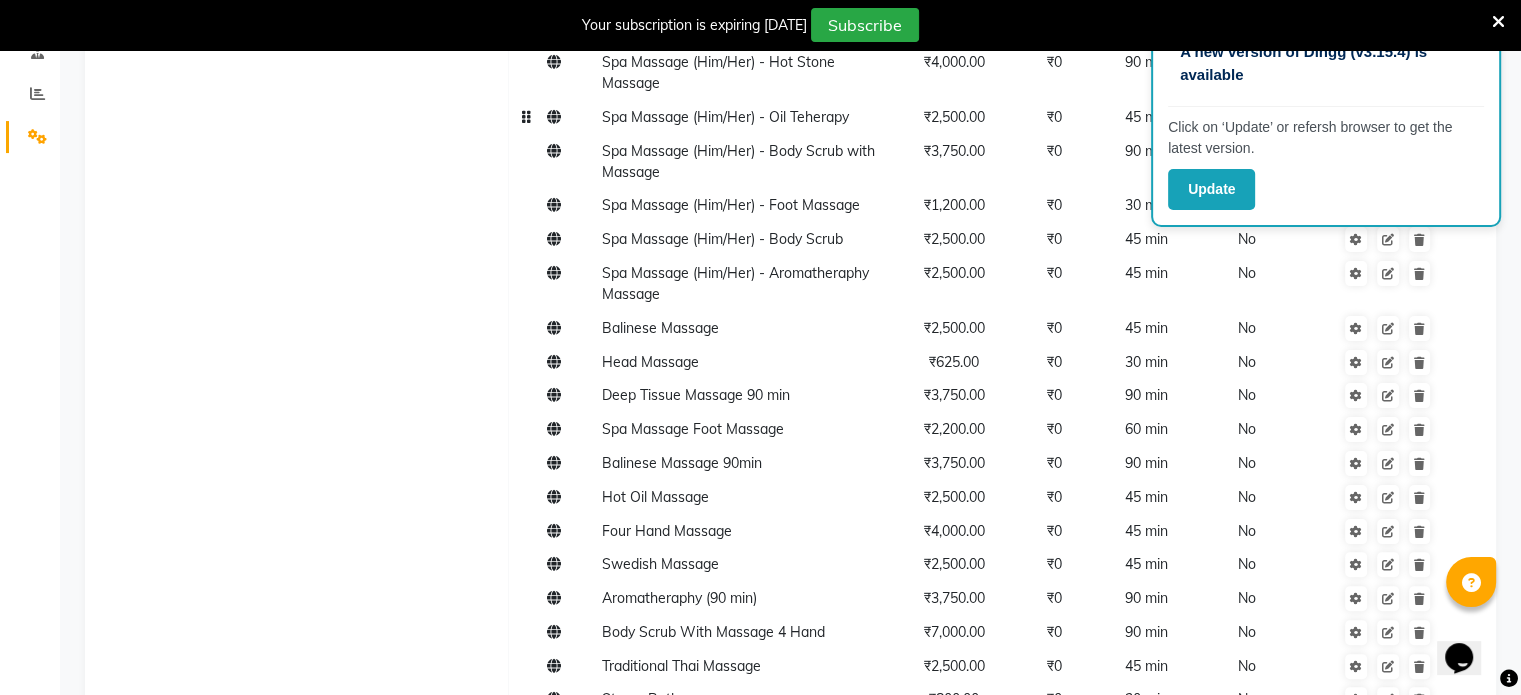 click on "Spa Massage (Him/Her) - Oil Teherapy" 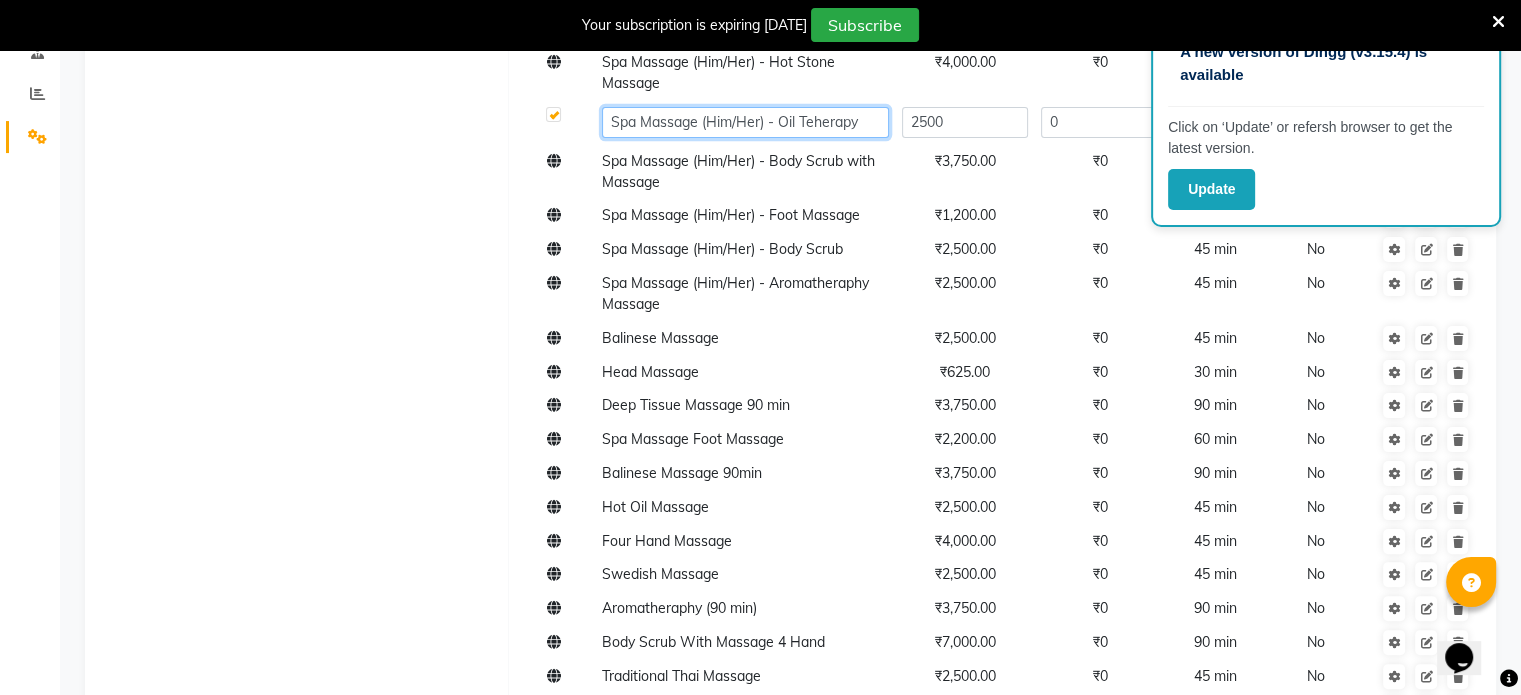 click on "Spa Massage (Him/Her) - Oil Teherapy" 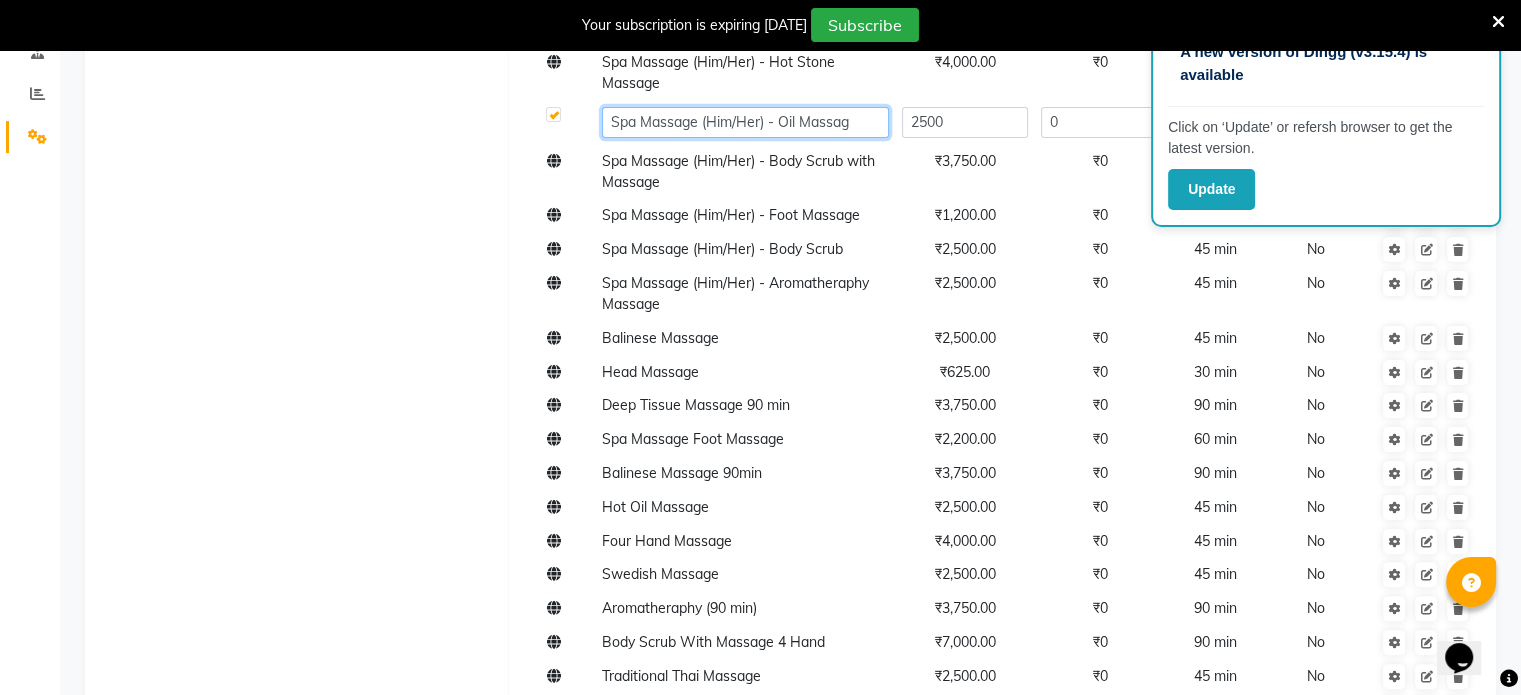 type on "Spa Massage (Him/Her) - Oil Massage" 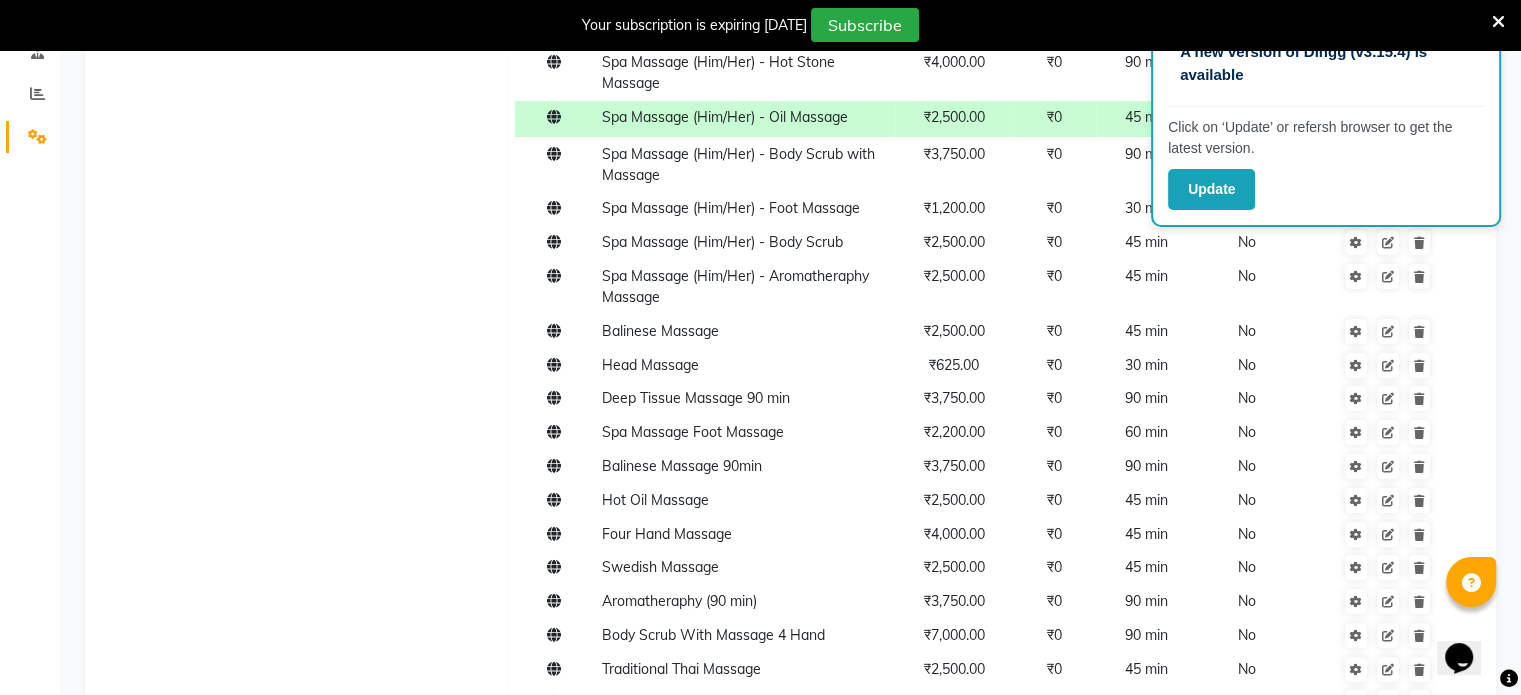 click at bounding box center [1498, 22] 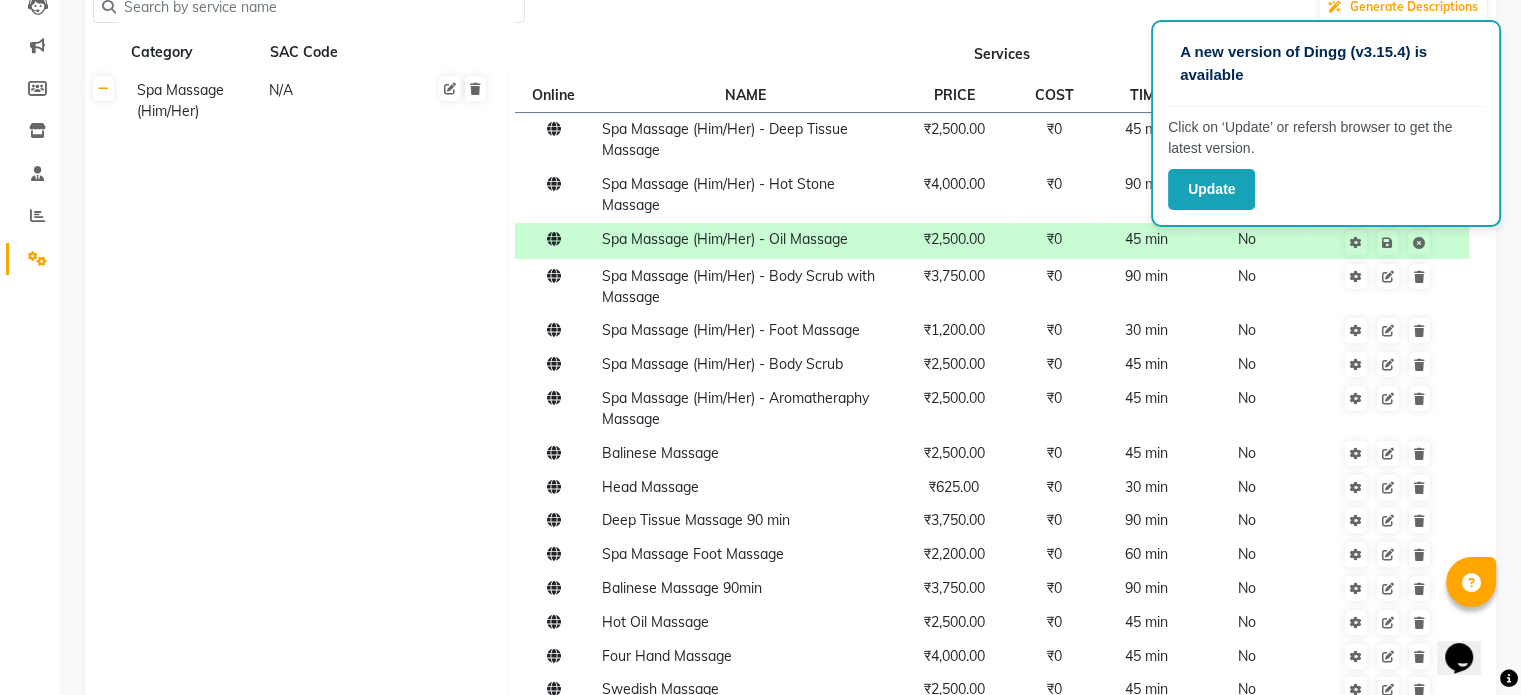 scroll, scrollTop: 202, scrollLeft: 0, axis: vertical 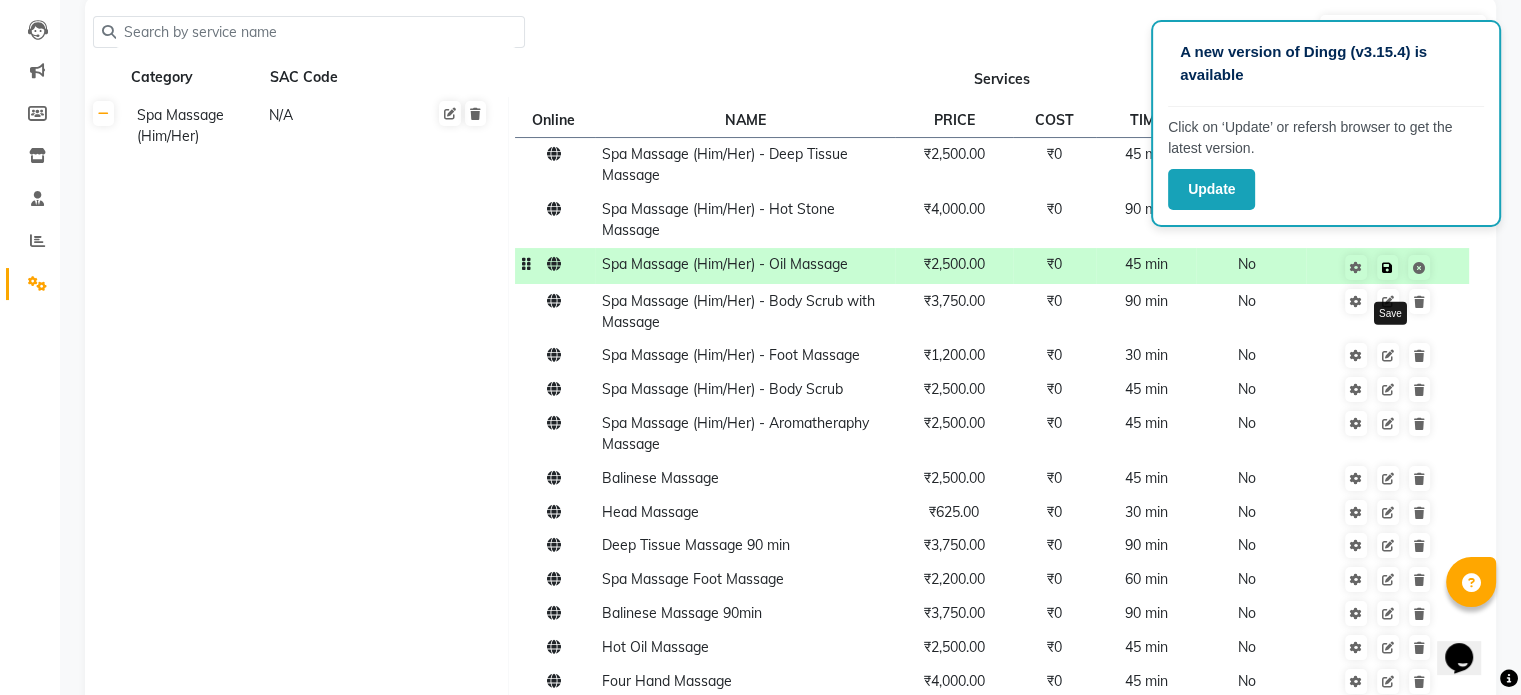 click 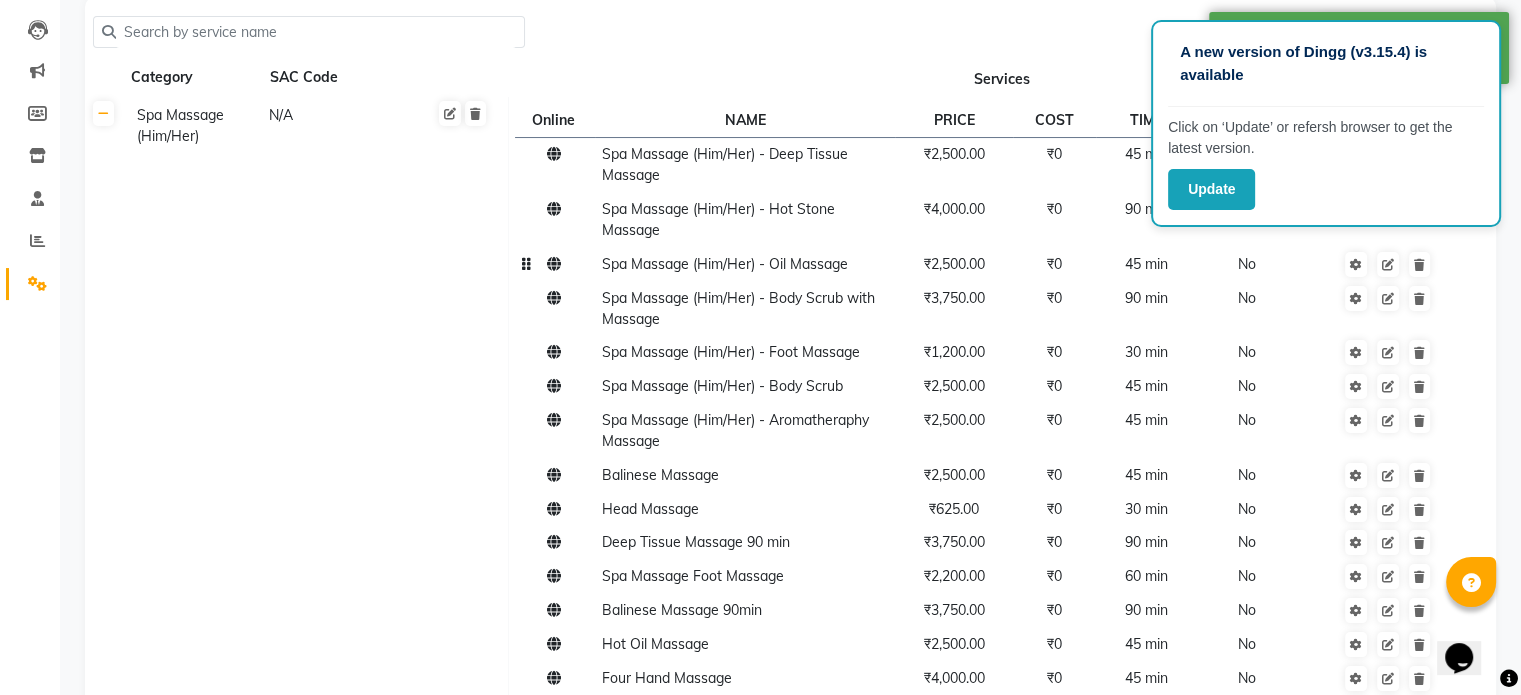 click on "Spa Massage (Him/Her) - Oil Massage" 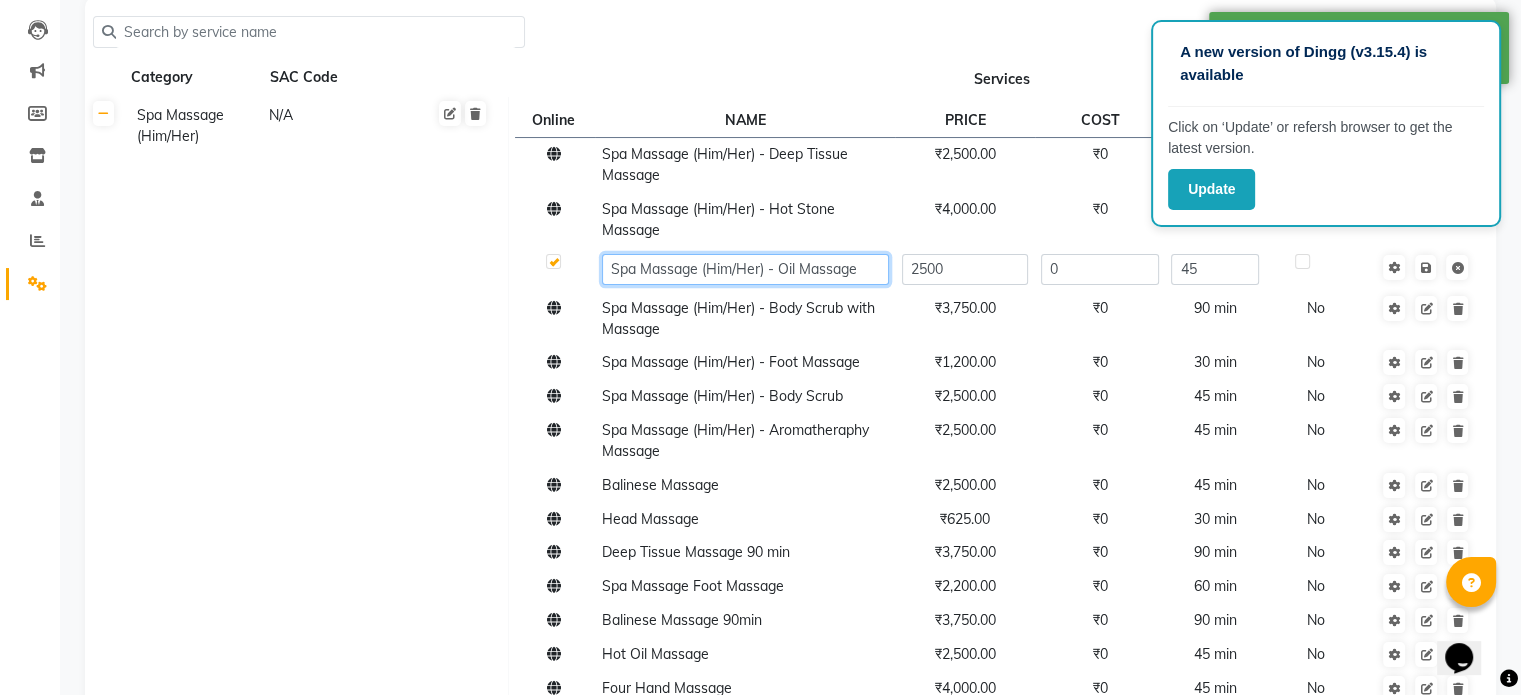 click on "Spa Massage (Him/Her) - Oil Massage" 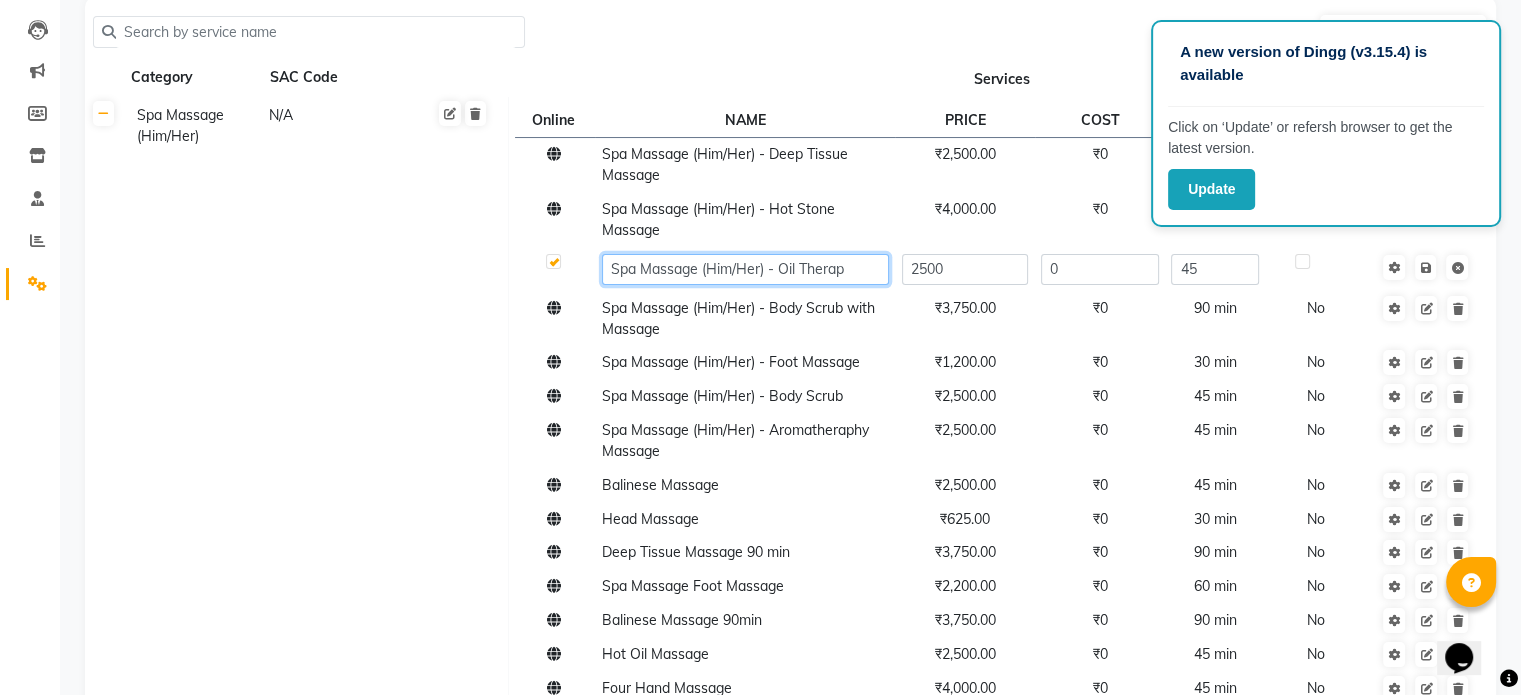 type on "Spa Massage (Him/Her) - Oil Therapy" 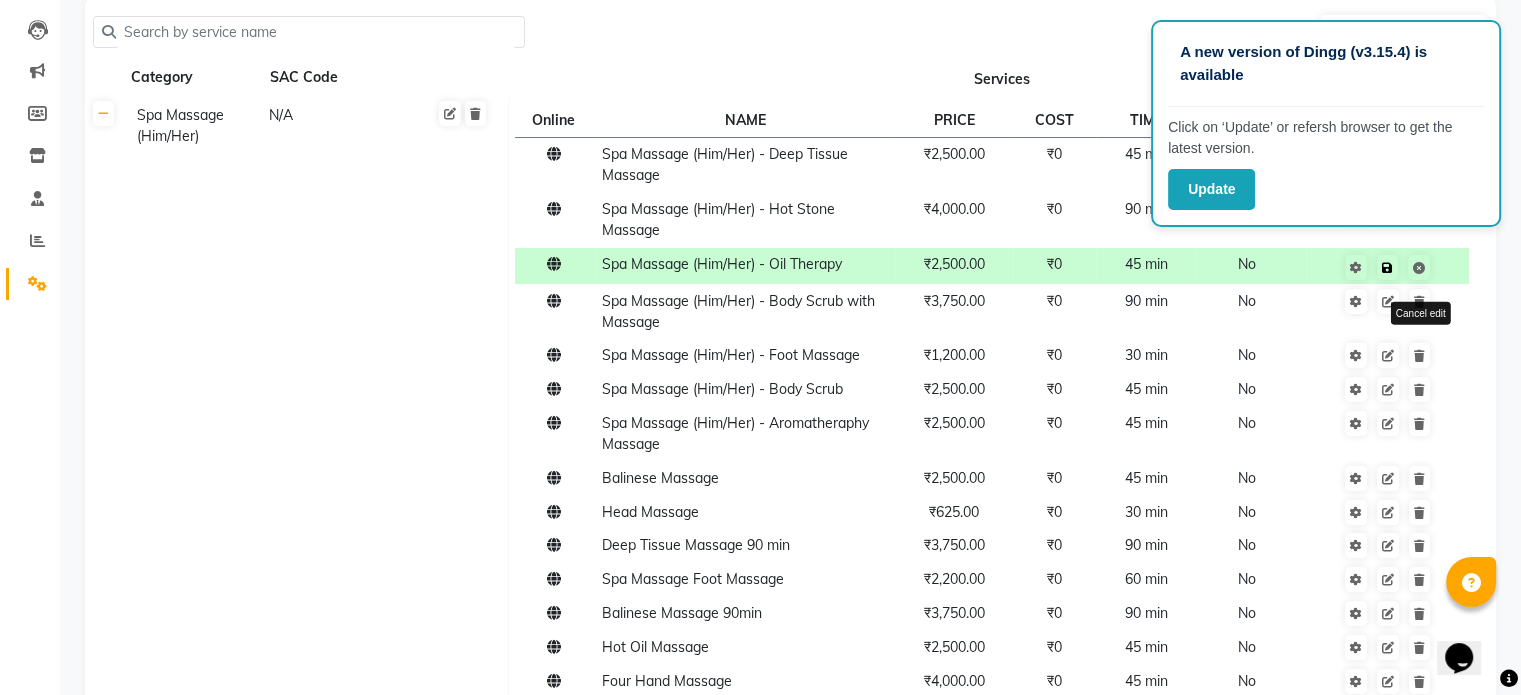 click on "Save Cancel edit" 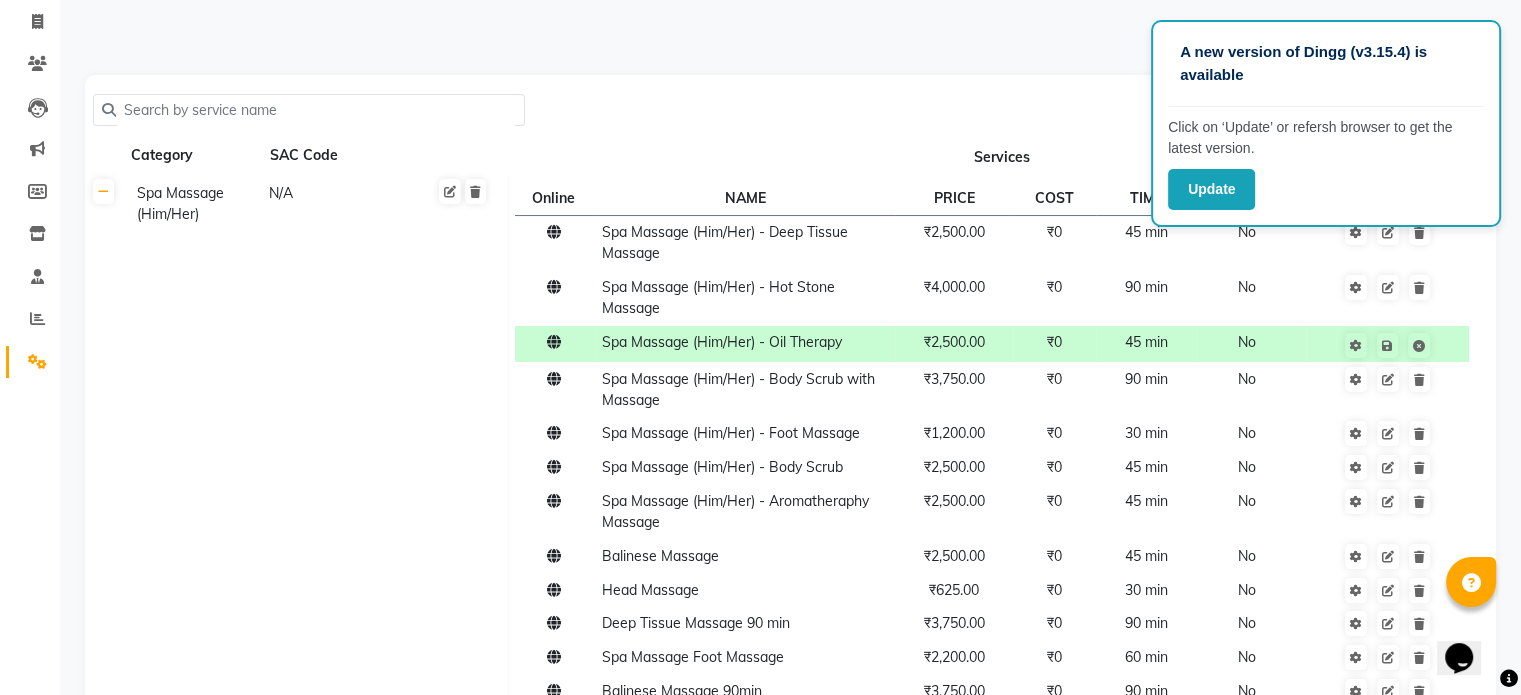 scroll, scrollTop: 136, scrollLeft: 0, axis: vertical 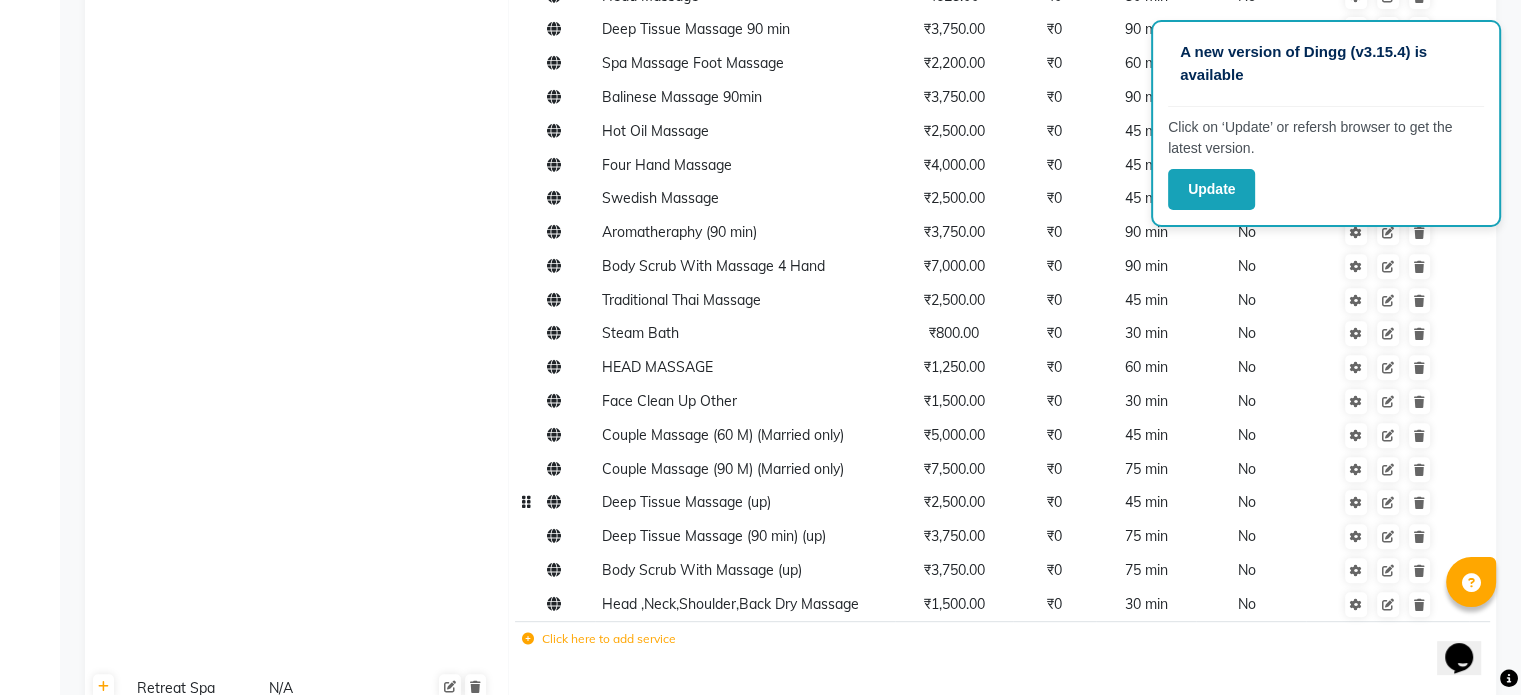 click on "Deep Tissue Massage (up)" 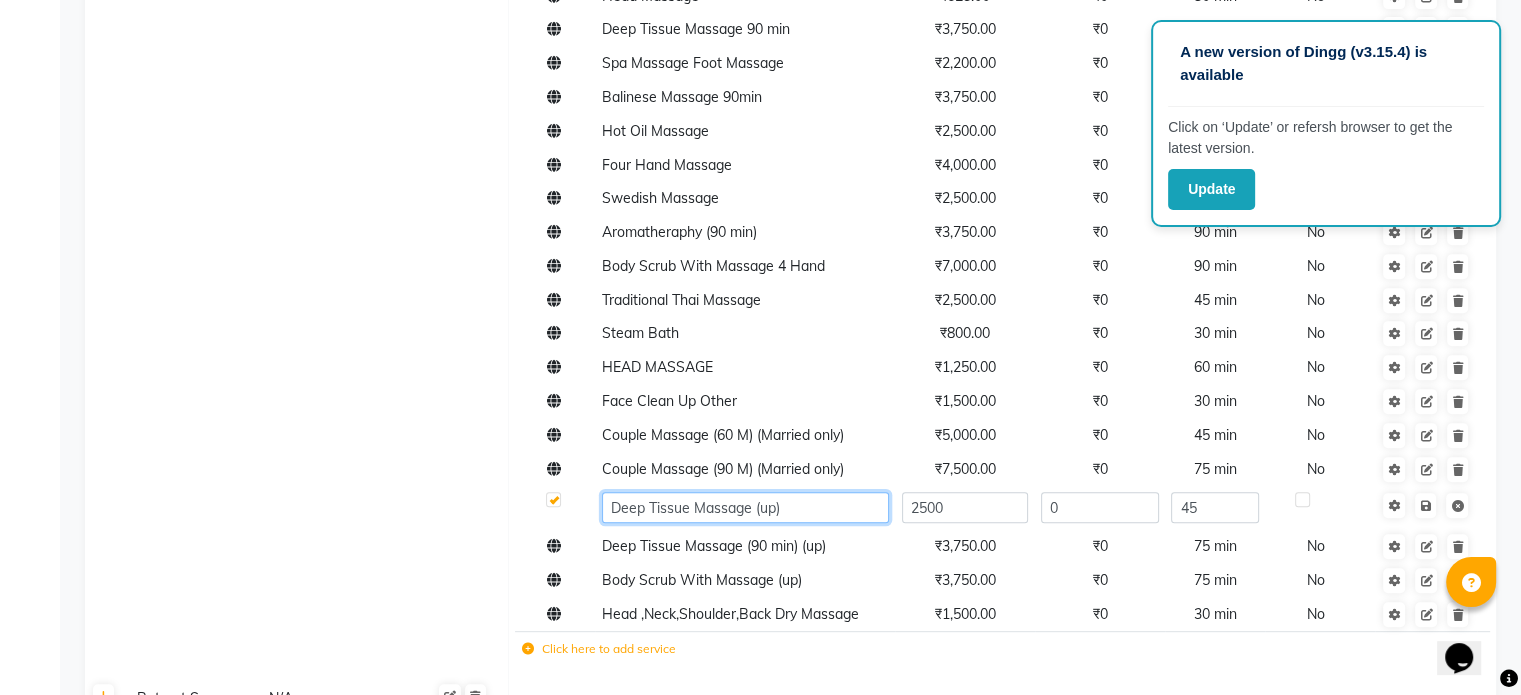 click on "Deep Tissue Massage (up)" 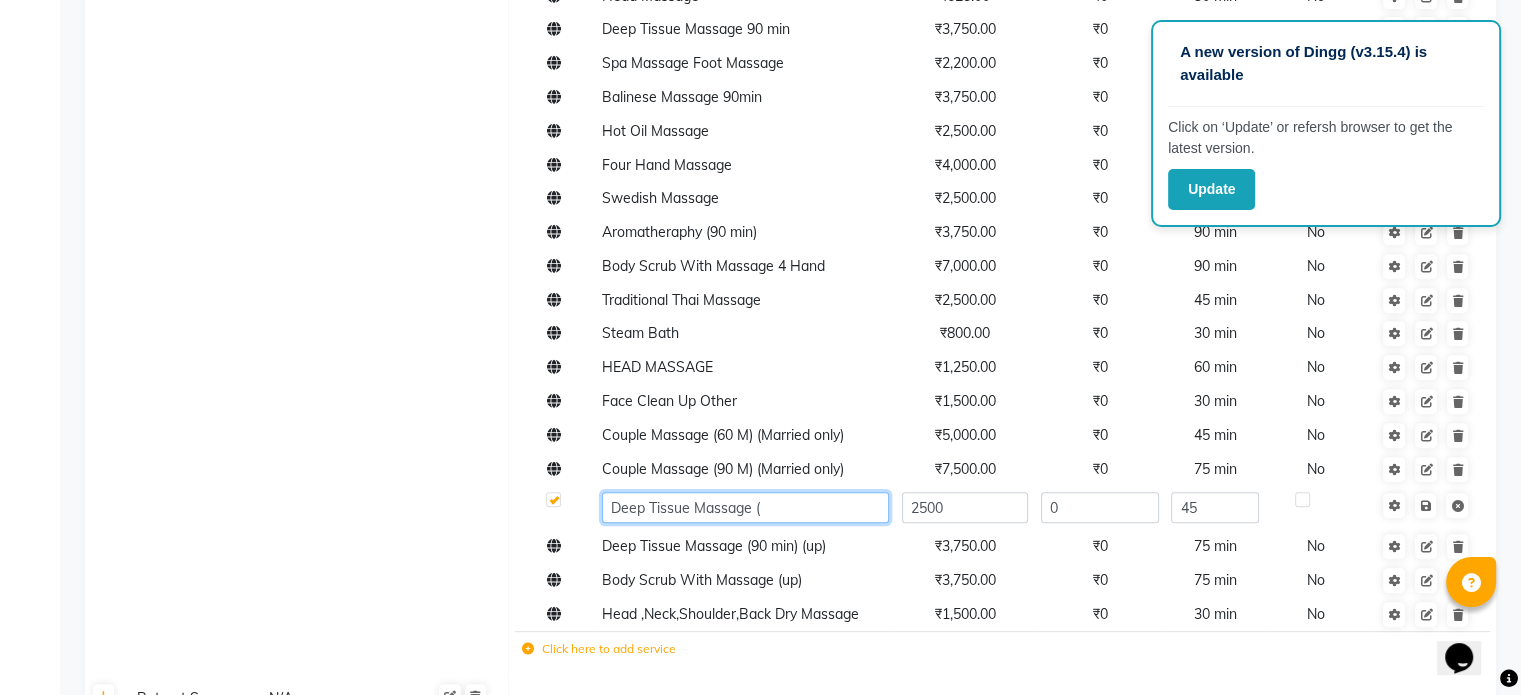 type on "Deep Tissue Massage" 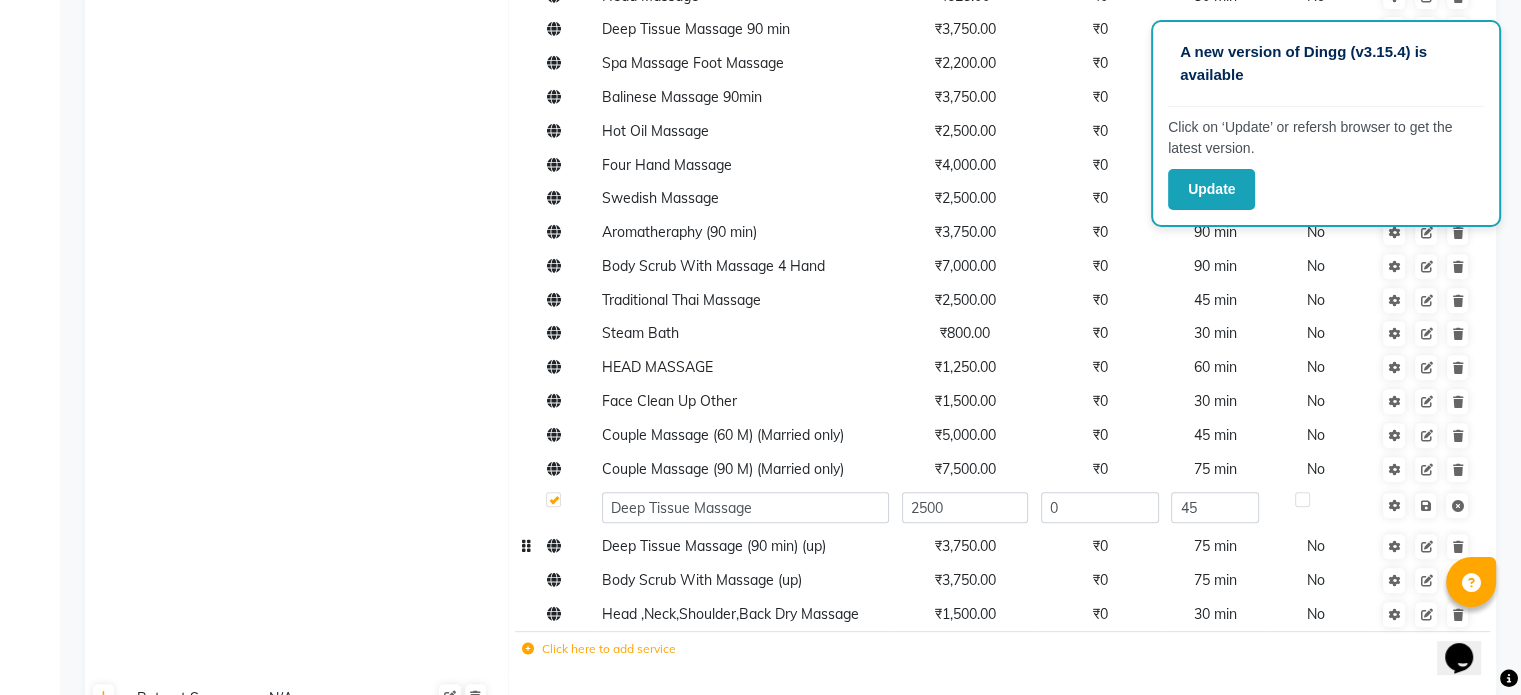 click on "Deep Tissue Massage (90 min) (up)" 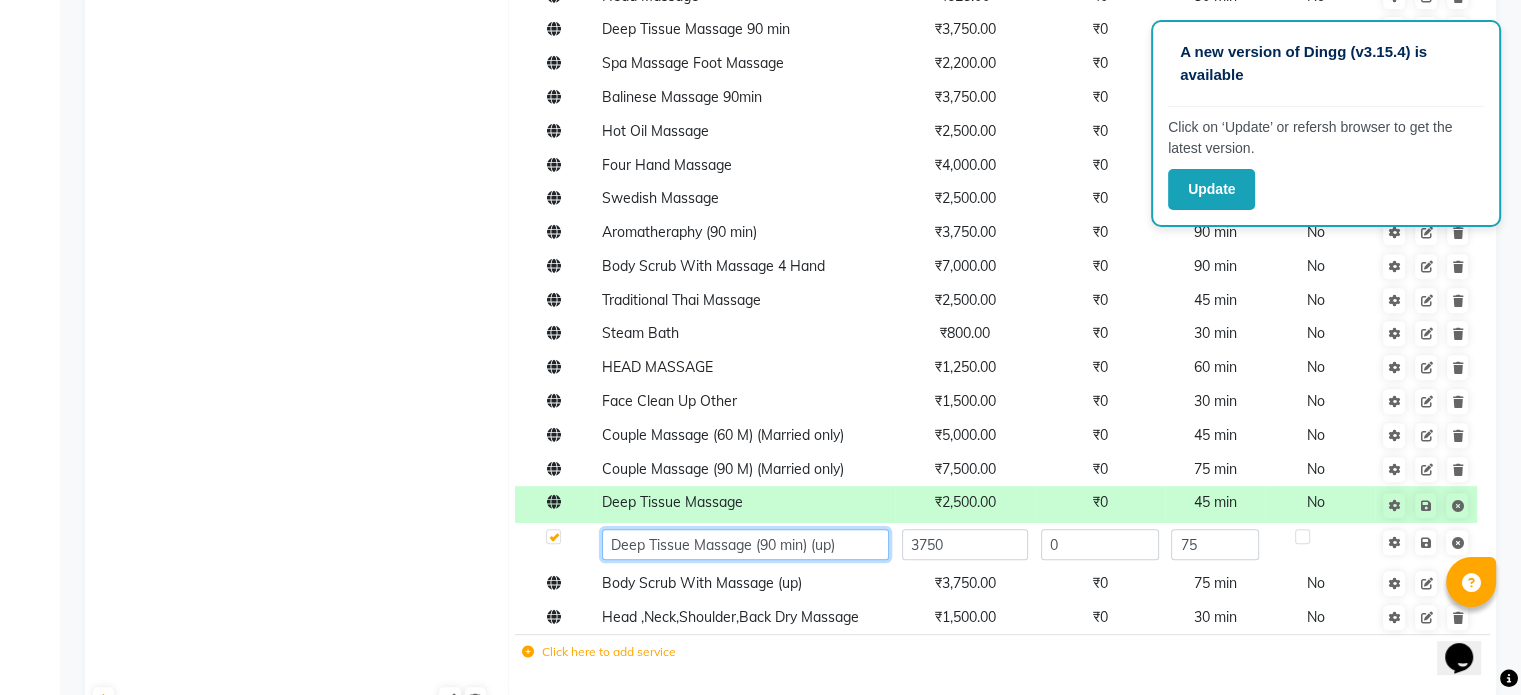 click on "Deep Tissue Massage (90 min) (up)" 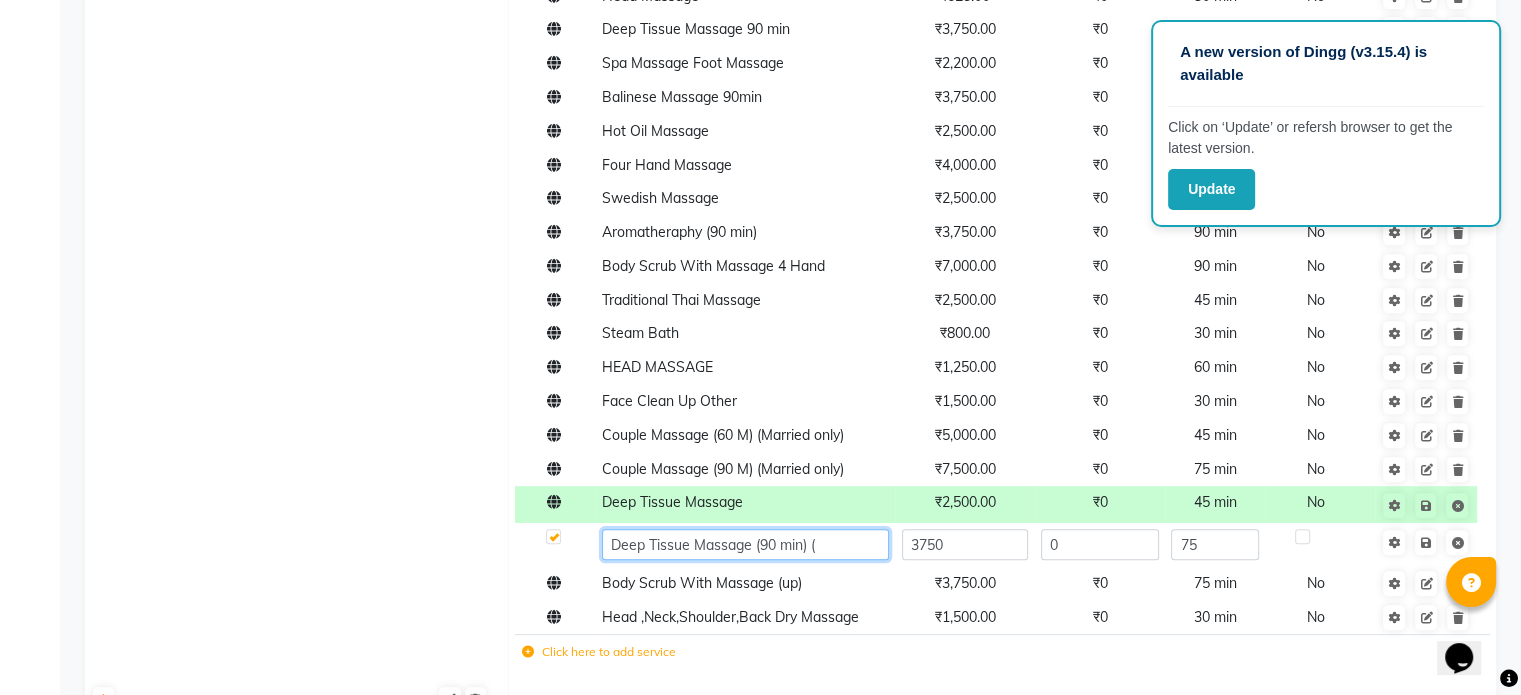 type on "Deep Tissue Massage (90 min)" 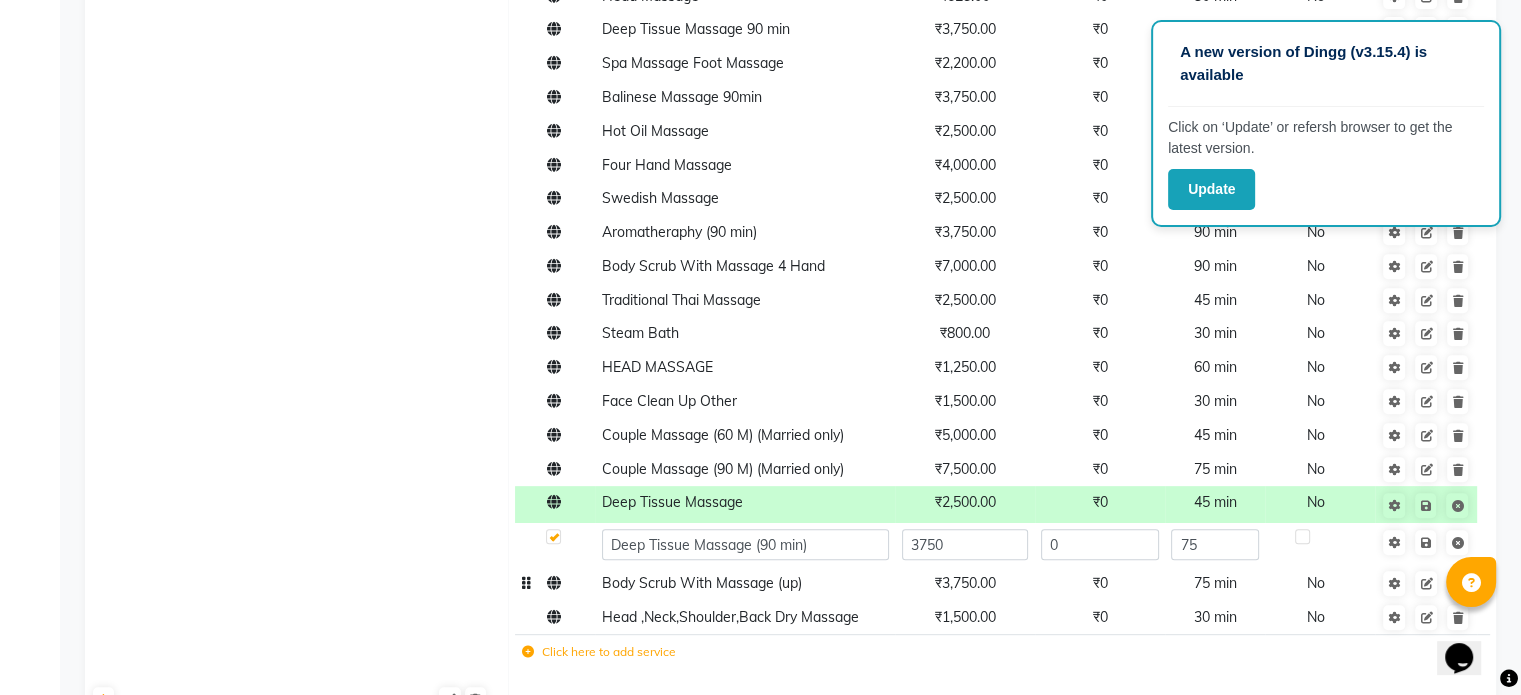 click on "Body Scrub With Massage (up)" 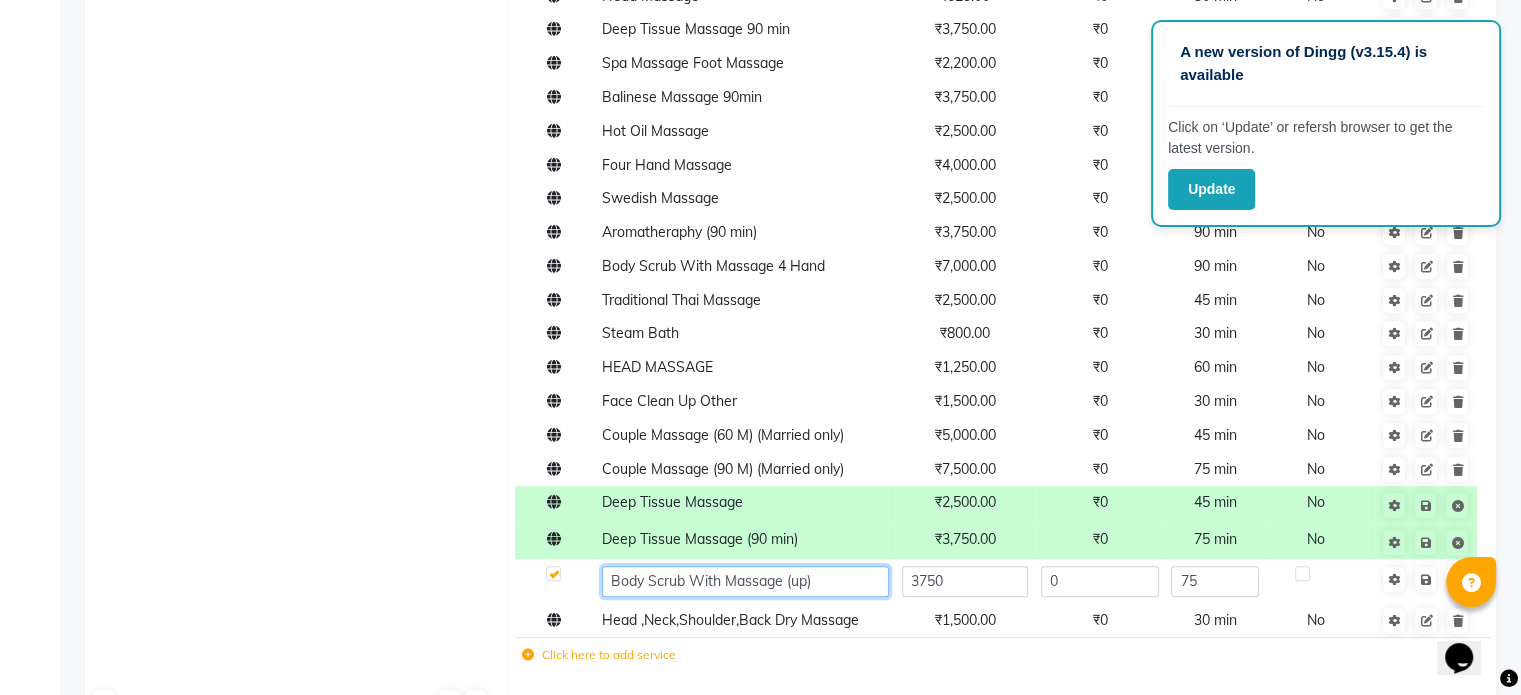 click on "Body Scrub With Massage (up)" 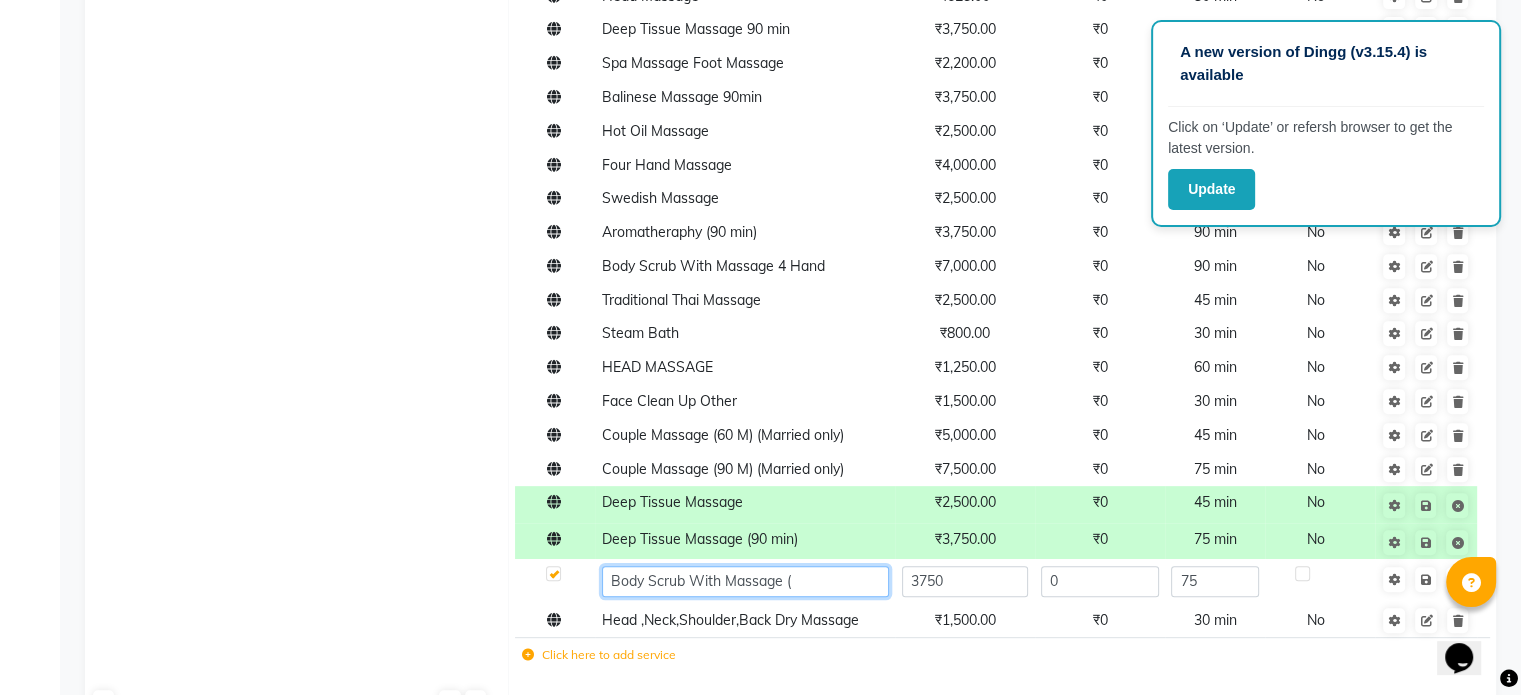 type on "Body Scrub With Massage" 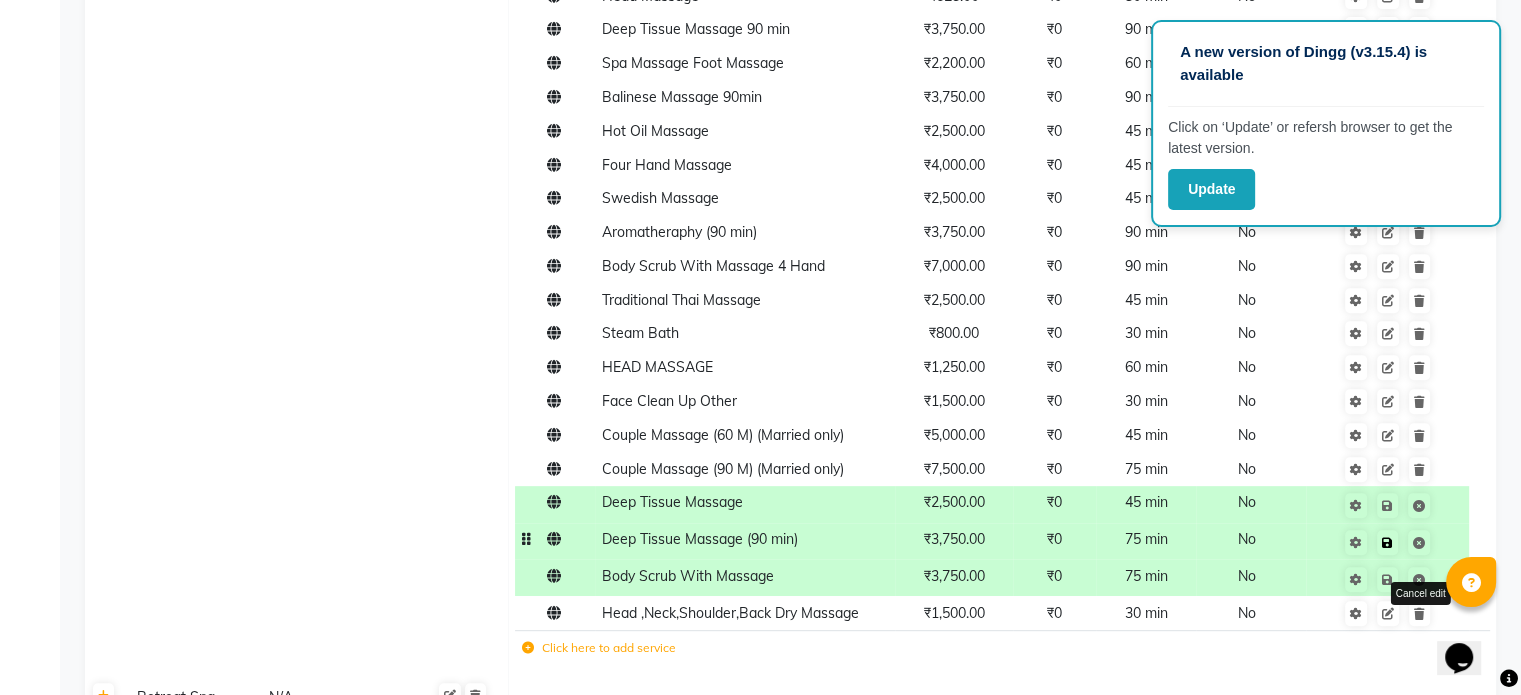 click on "Save Cancel edit" 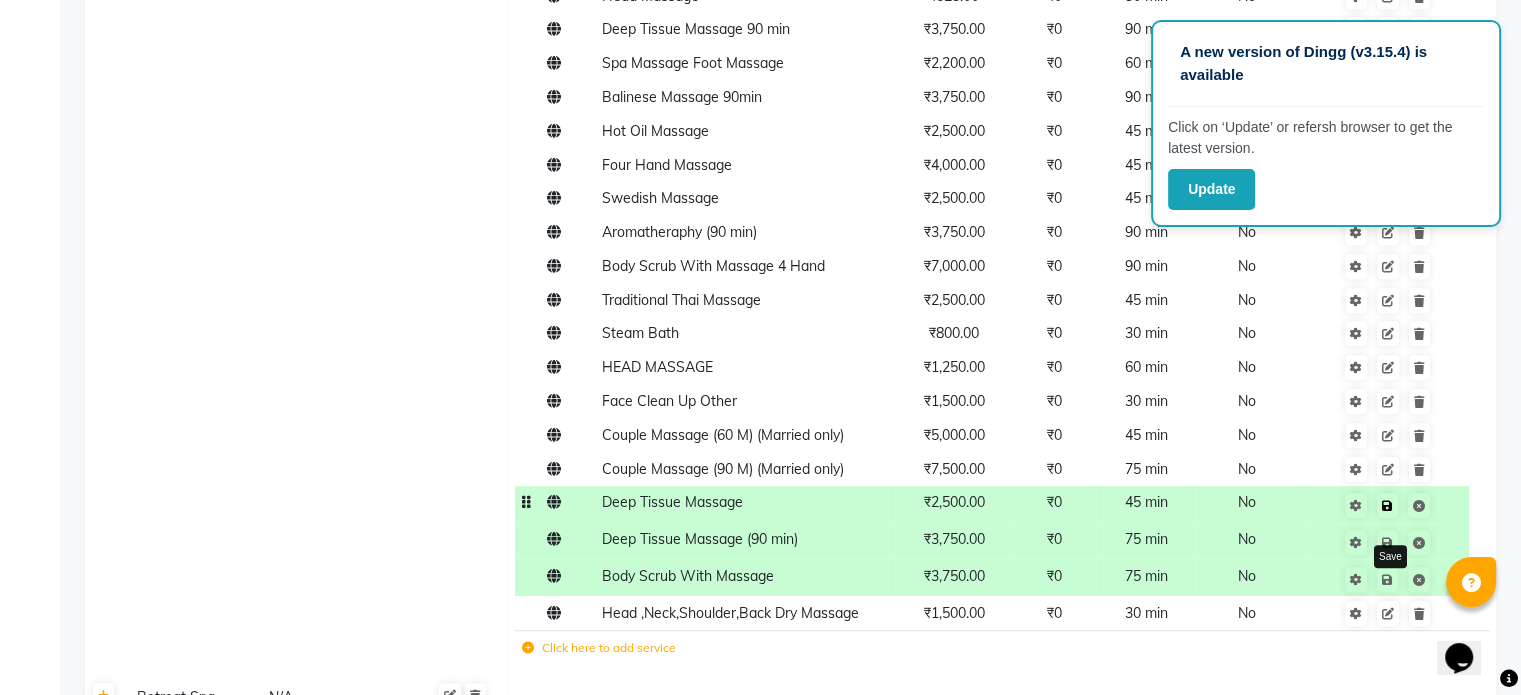 click 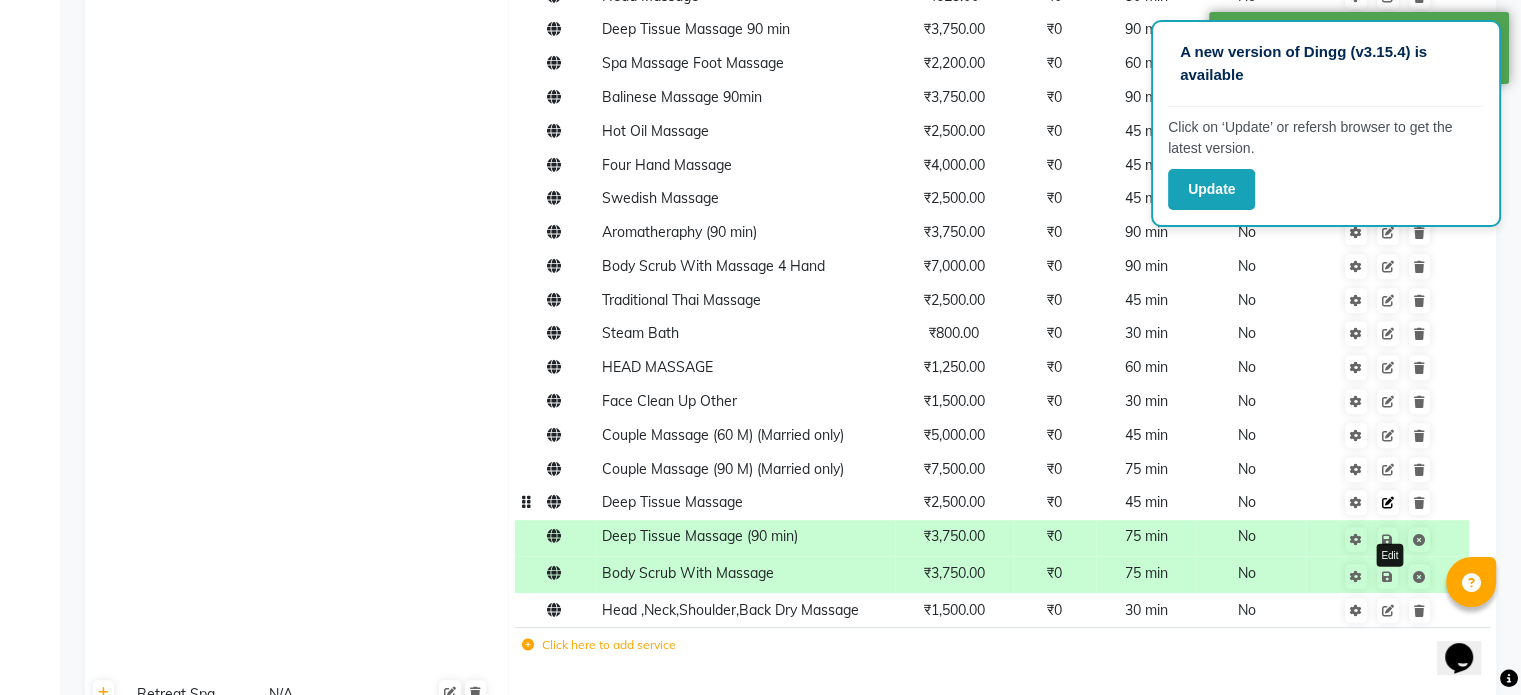 click 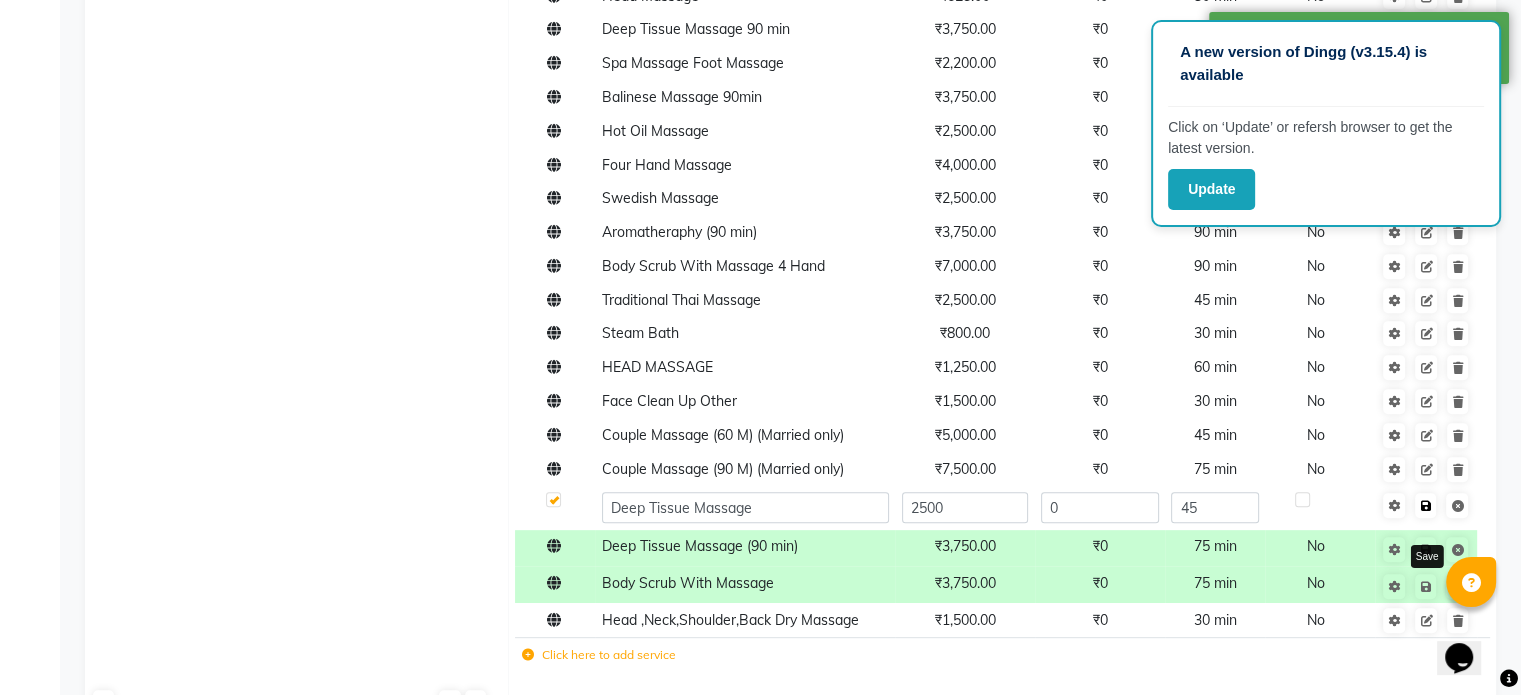click 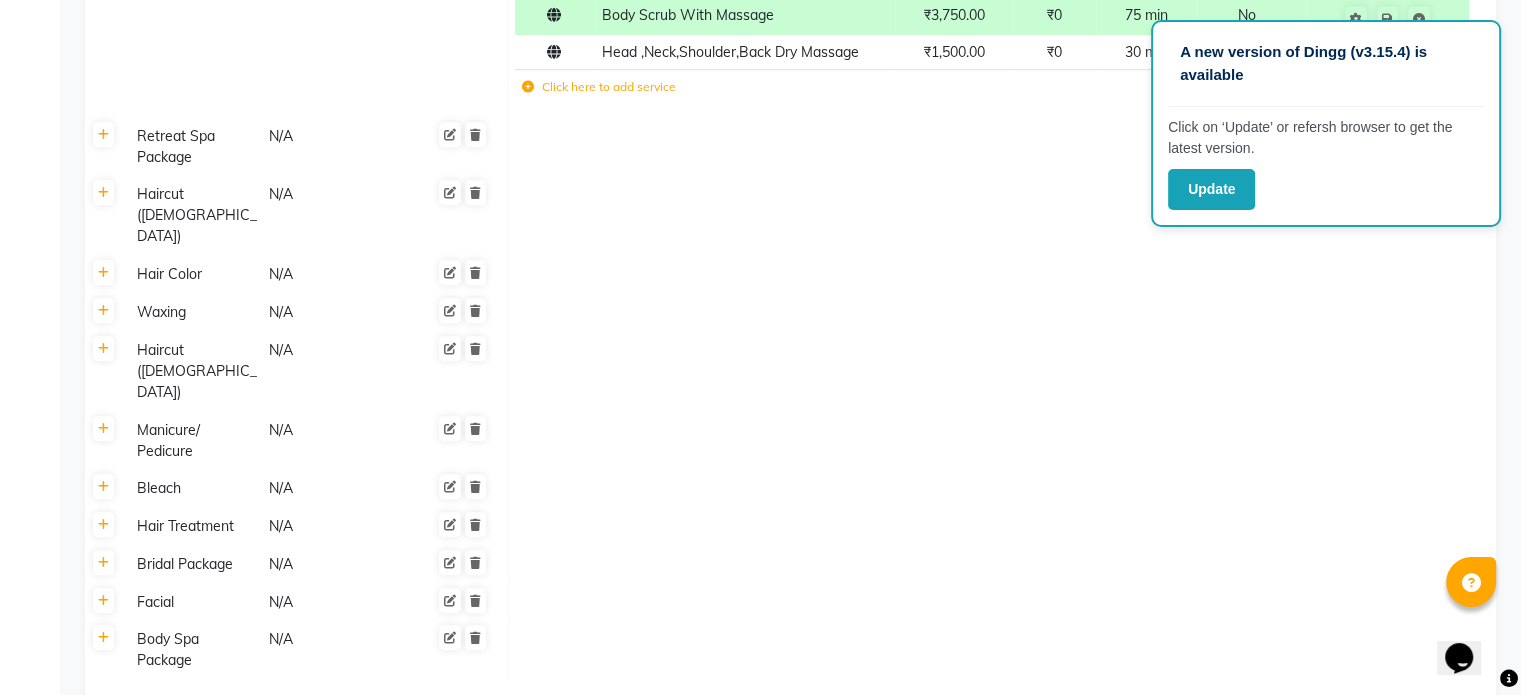scroll, scrollTop: 1335, scrollLeft: 0, axis: vertical 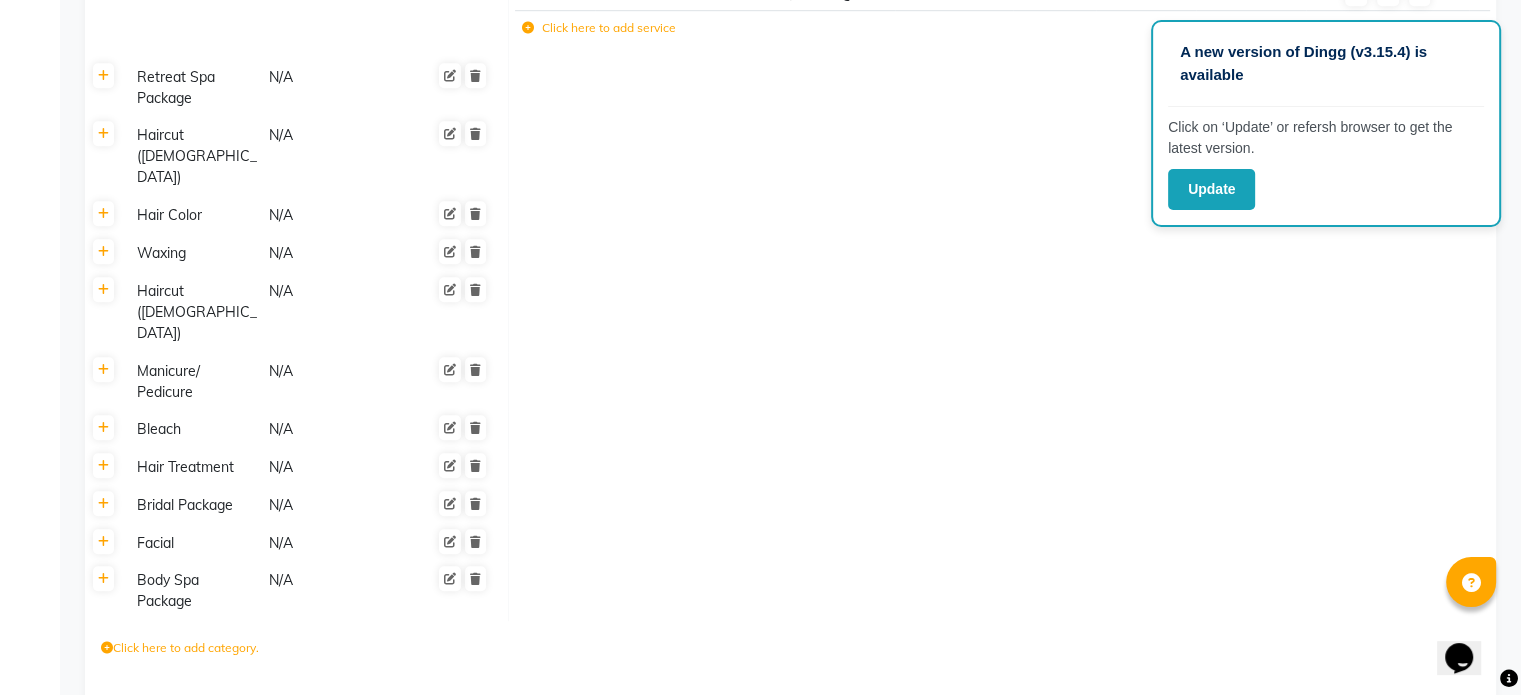 click on "Save Changes" 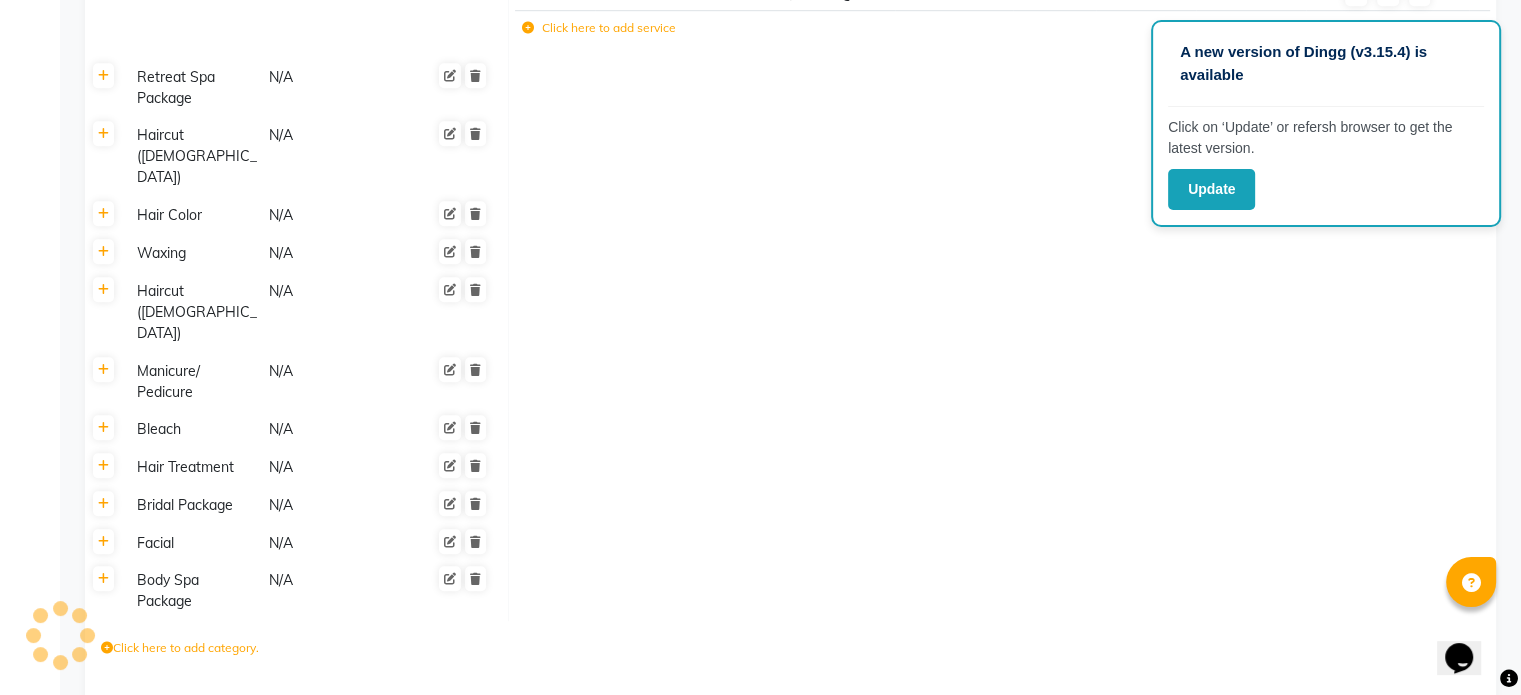 scroll, scrollTop: 1326, scrollLeft: 0, axis: vertical 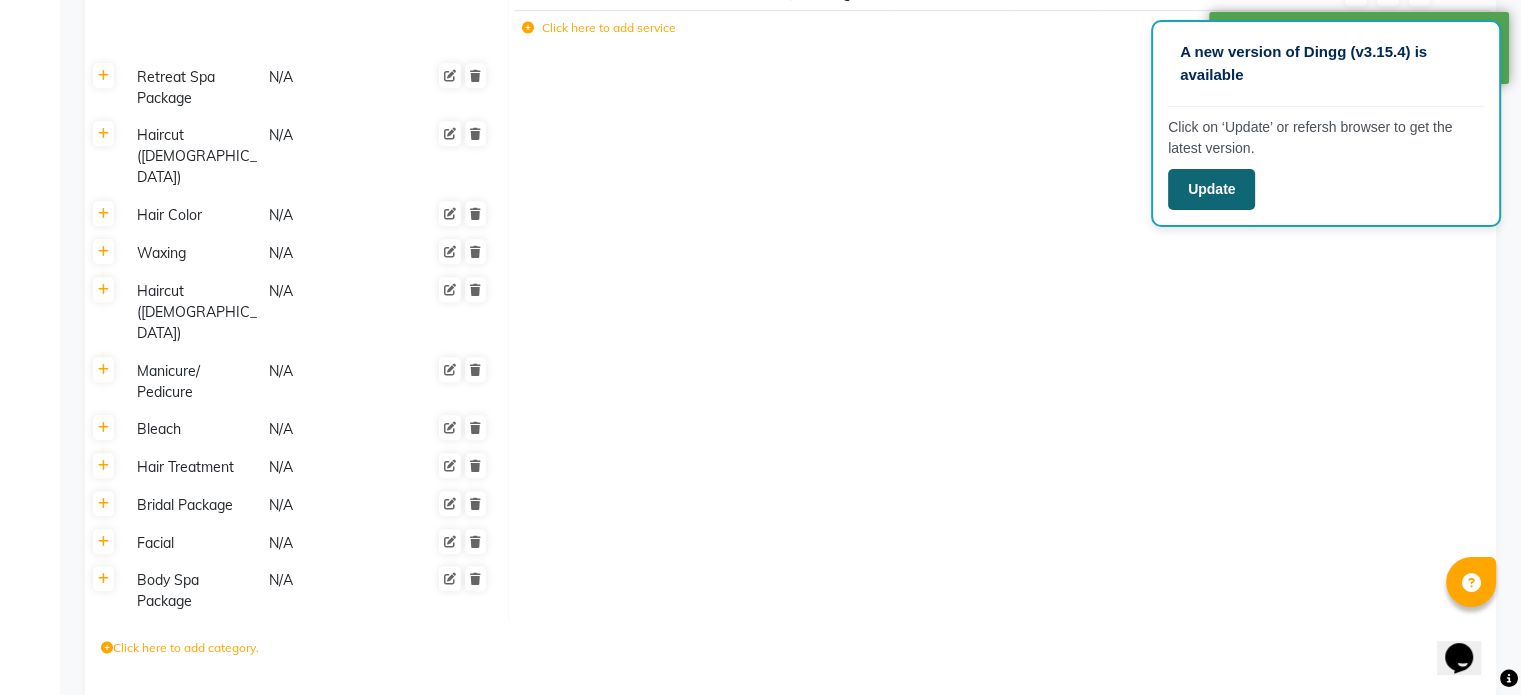 click on "Update" 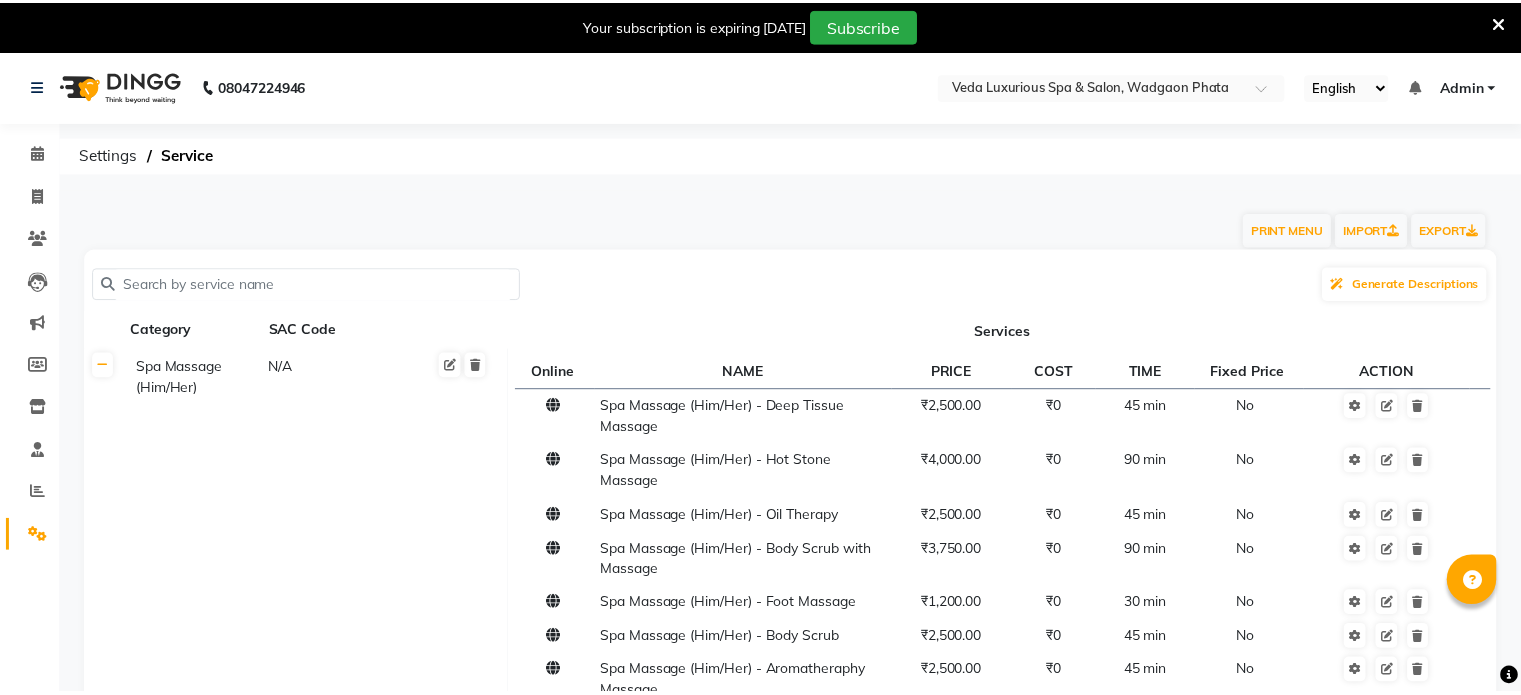 scroll, scrollTop: 0, scrollLeft: 0, axis: both 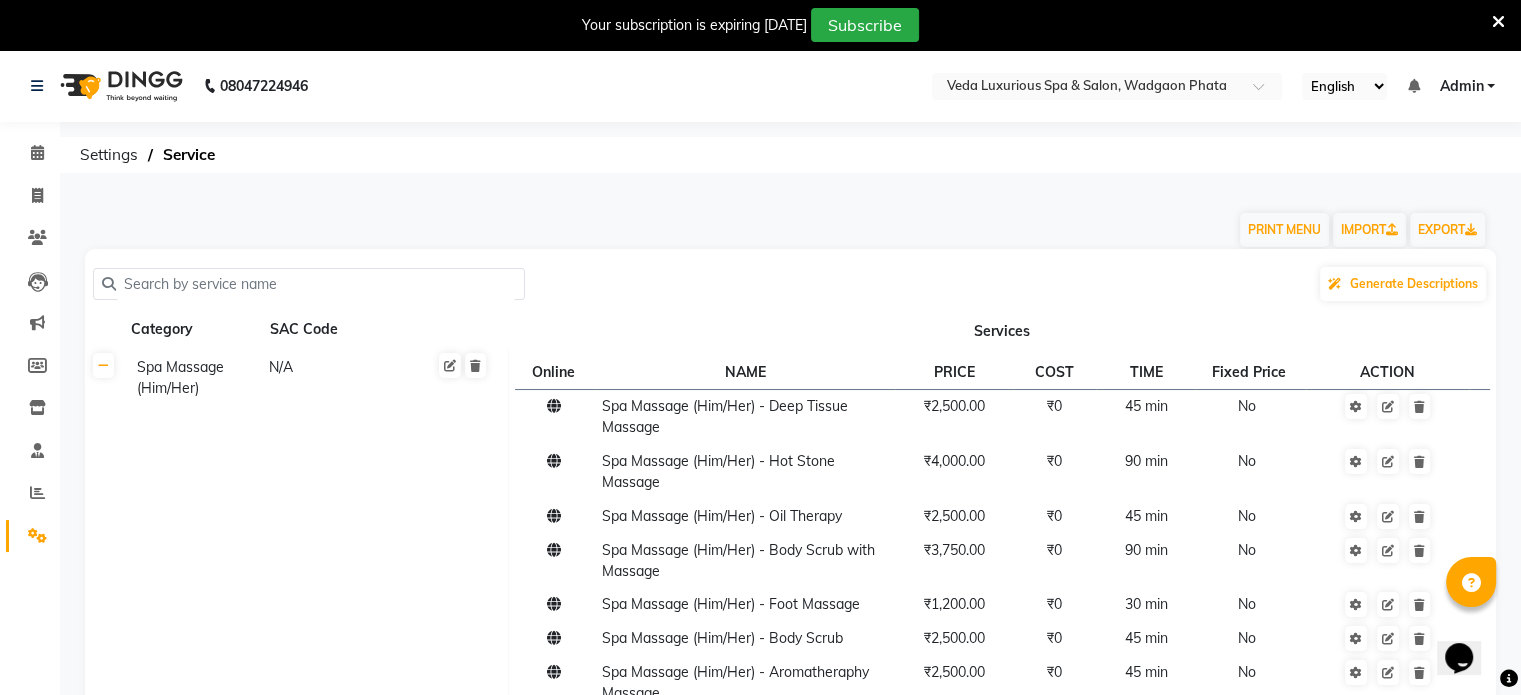 click on "Admin" at bounding box center (1461, 86) 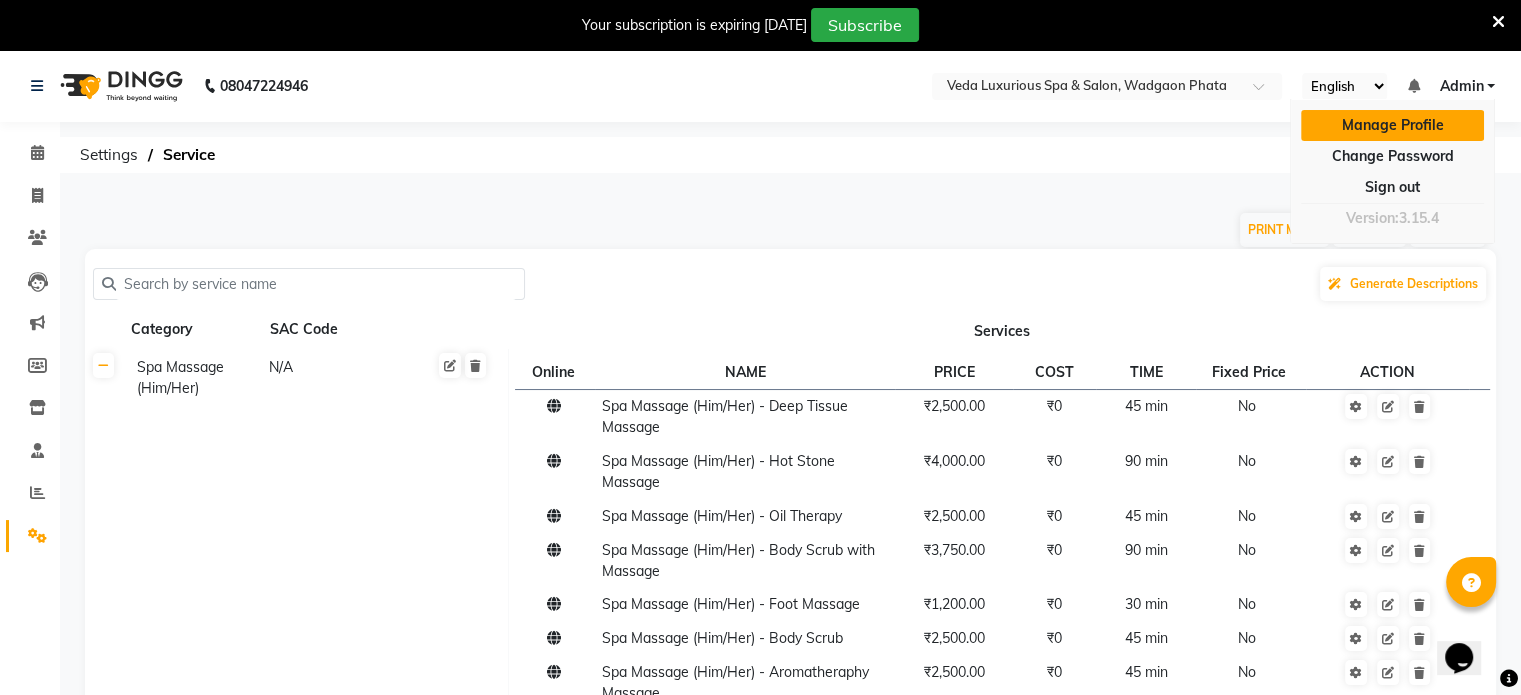 click on "Manage Profile" at bounding box center [1392, 125] 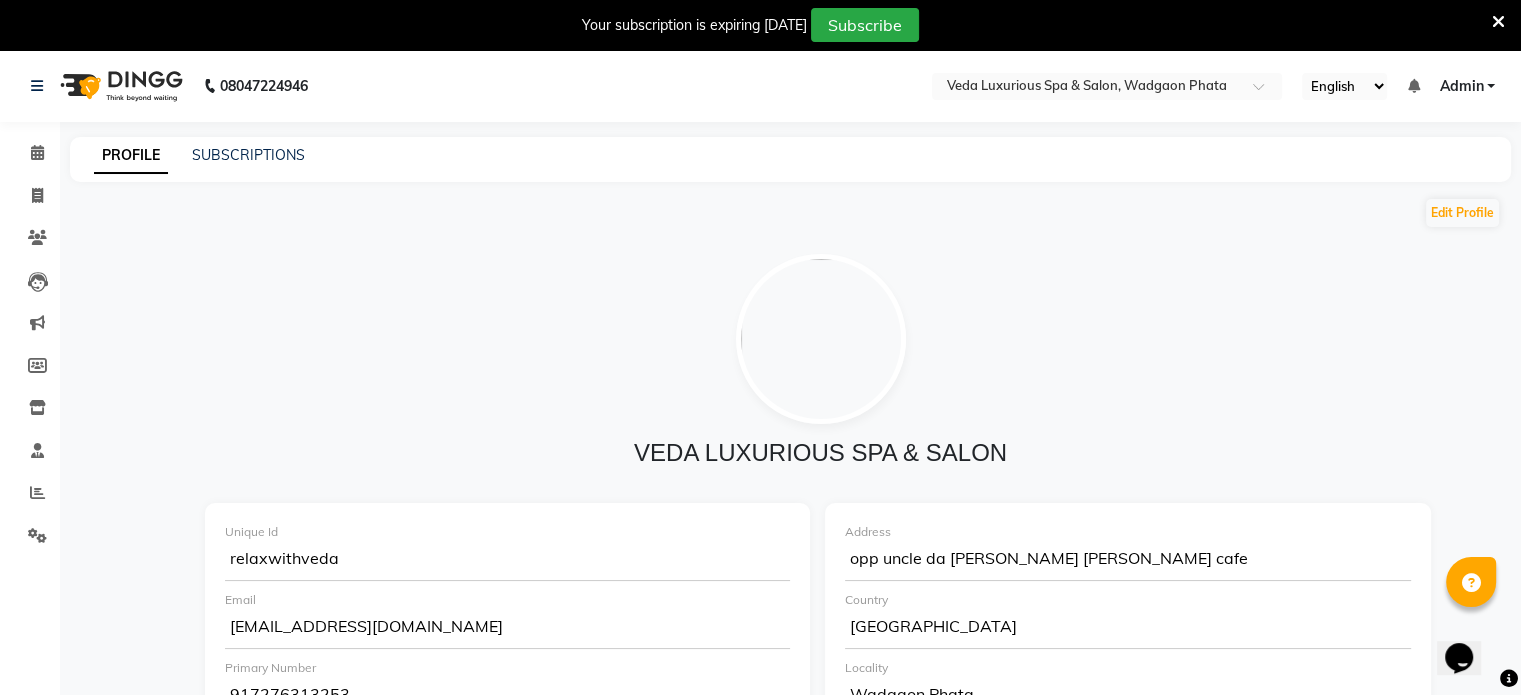 click on "opp uncle da [PERSON_NAME] [PERSON_NAME] cafe" 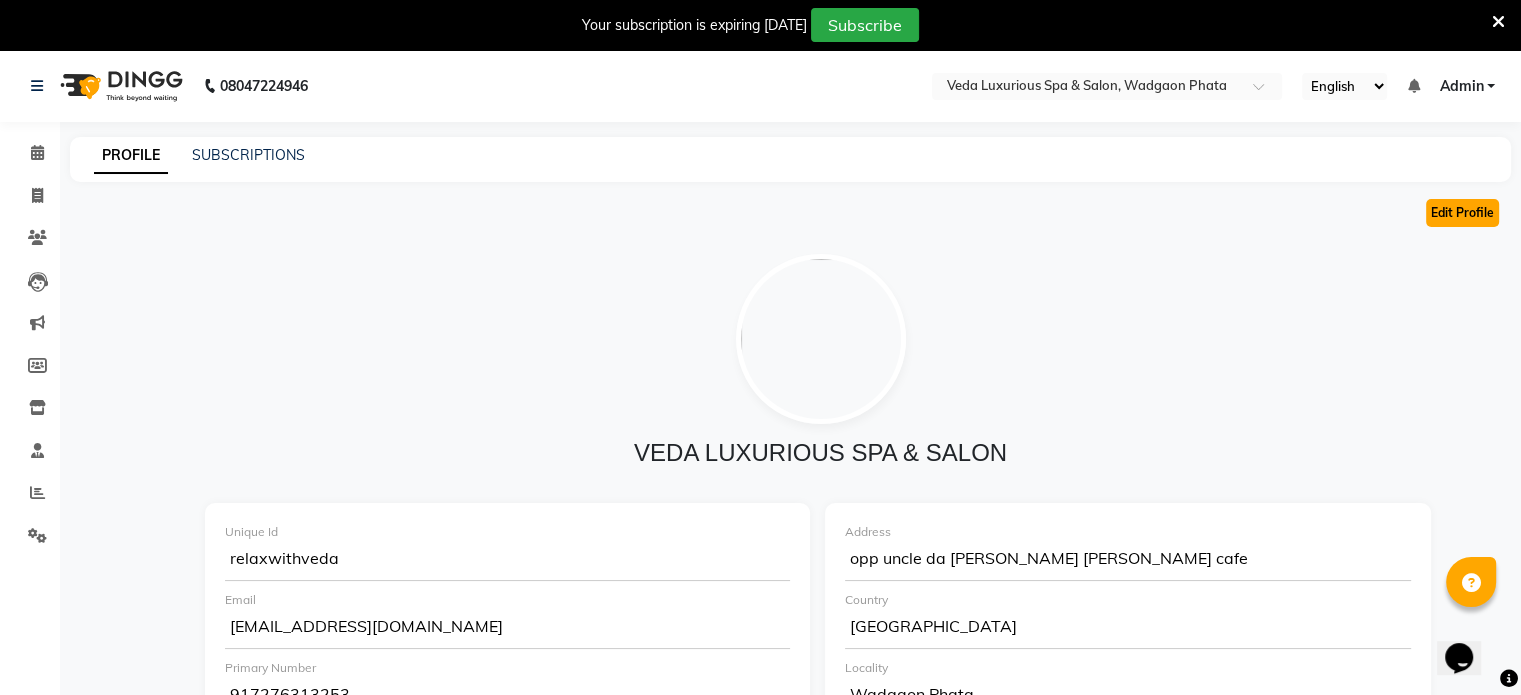 click on "Edit Profile" 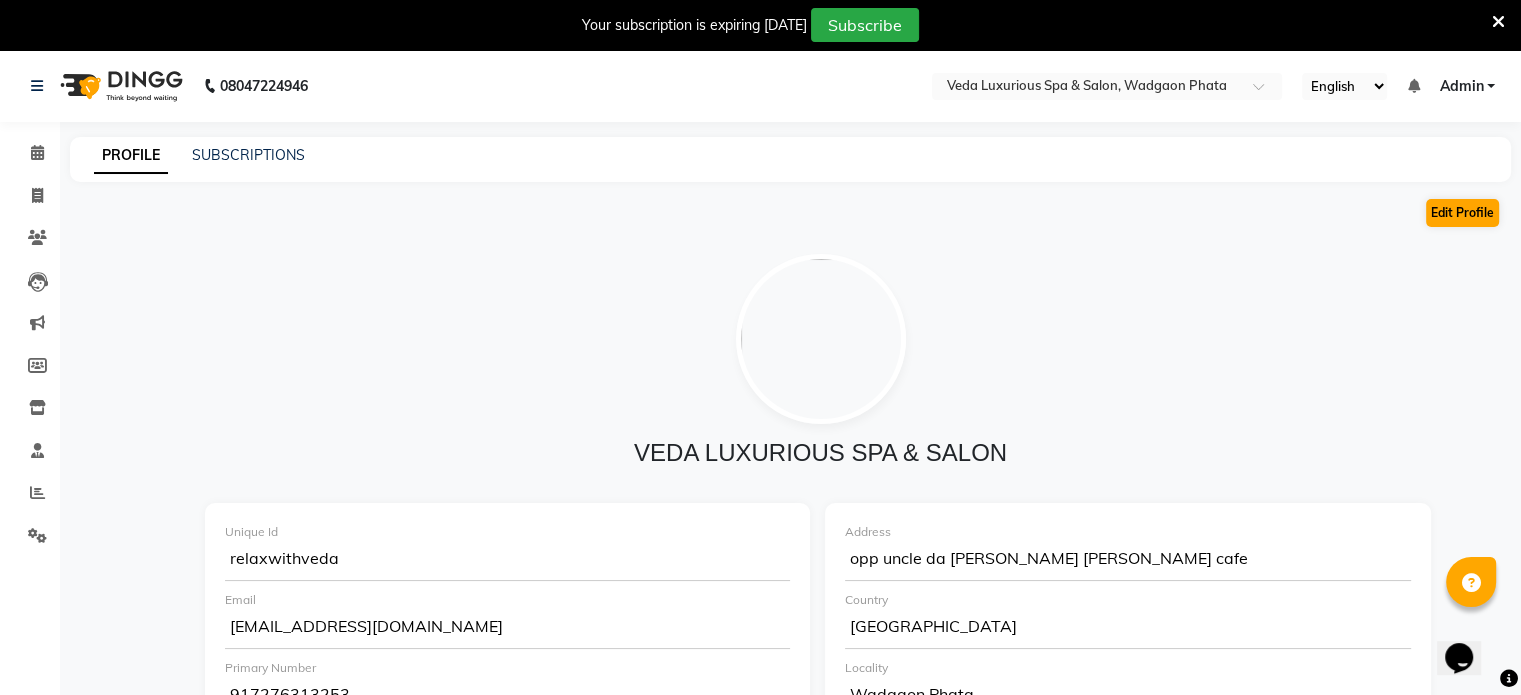select on "1" 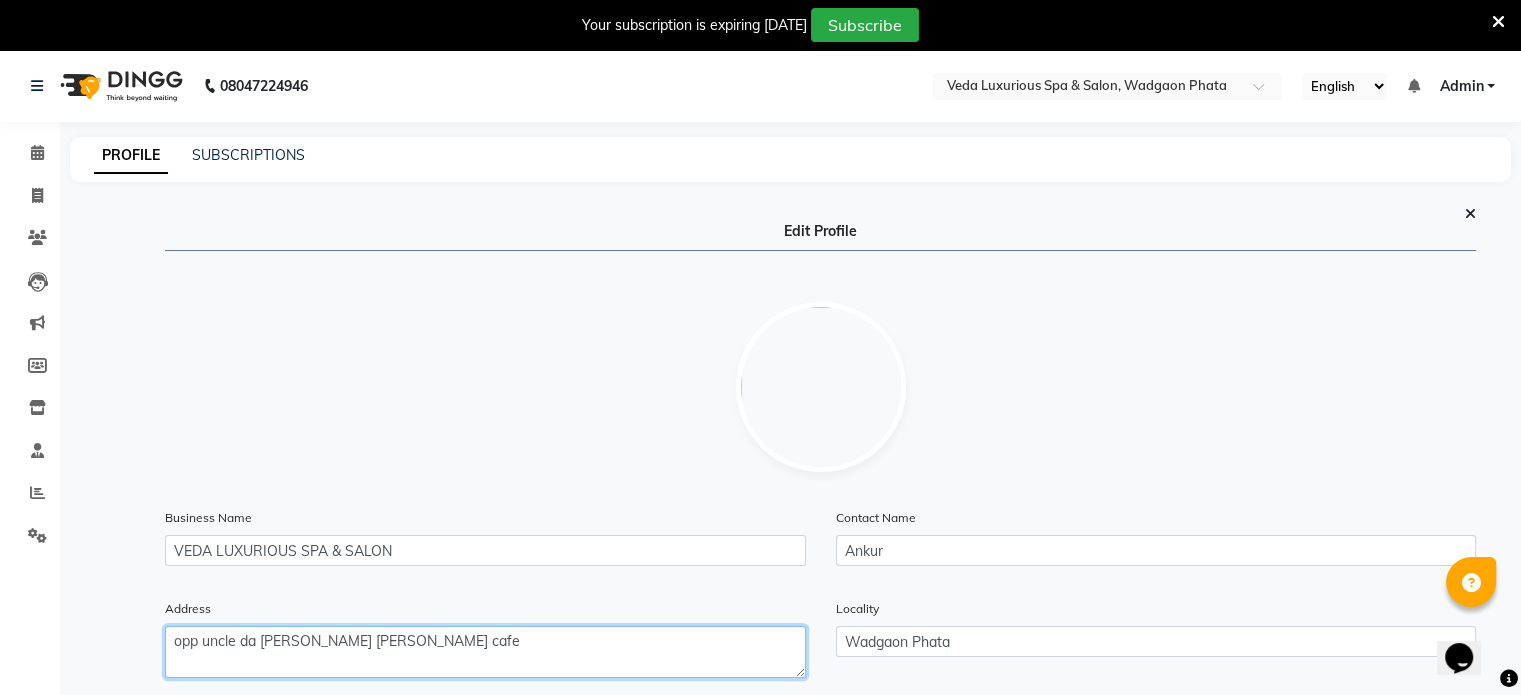 click 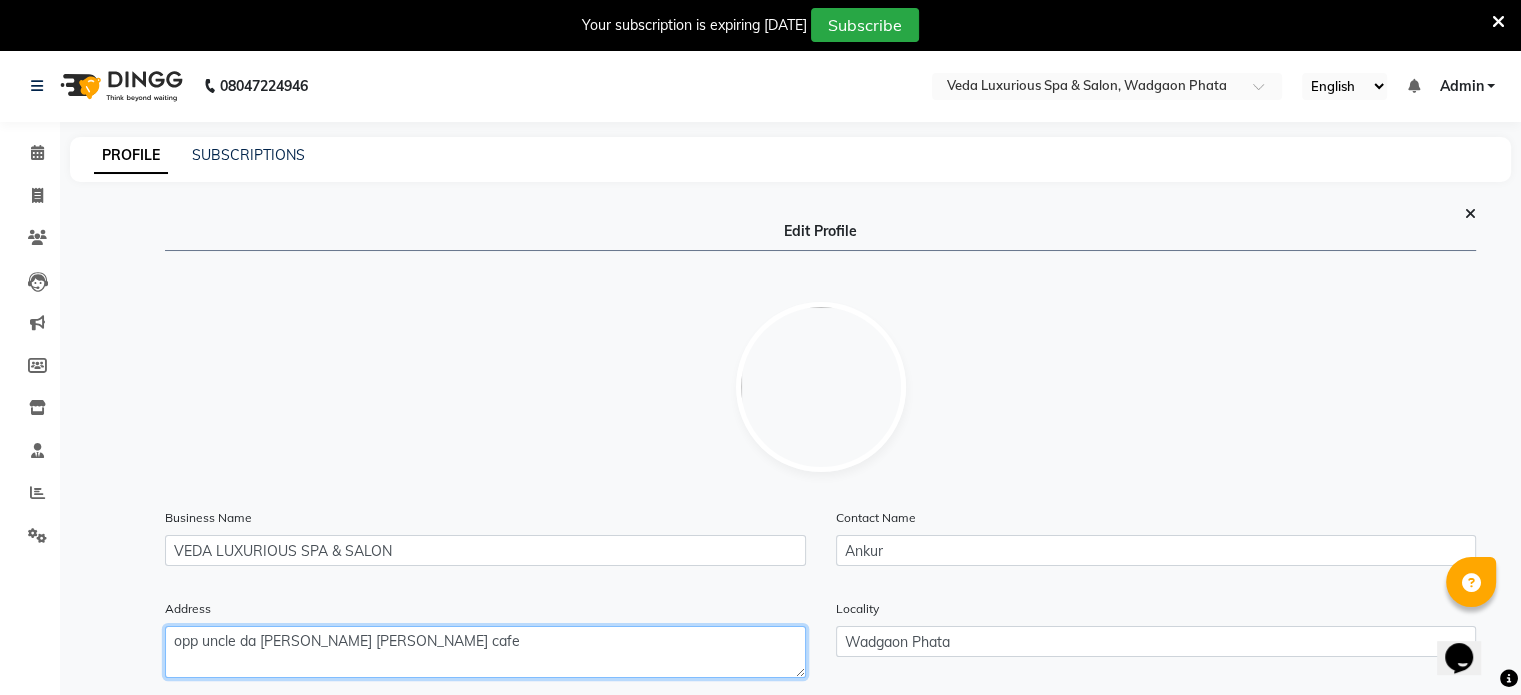 click 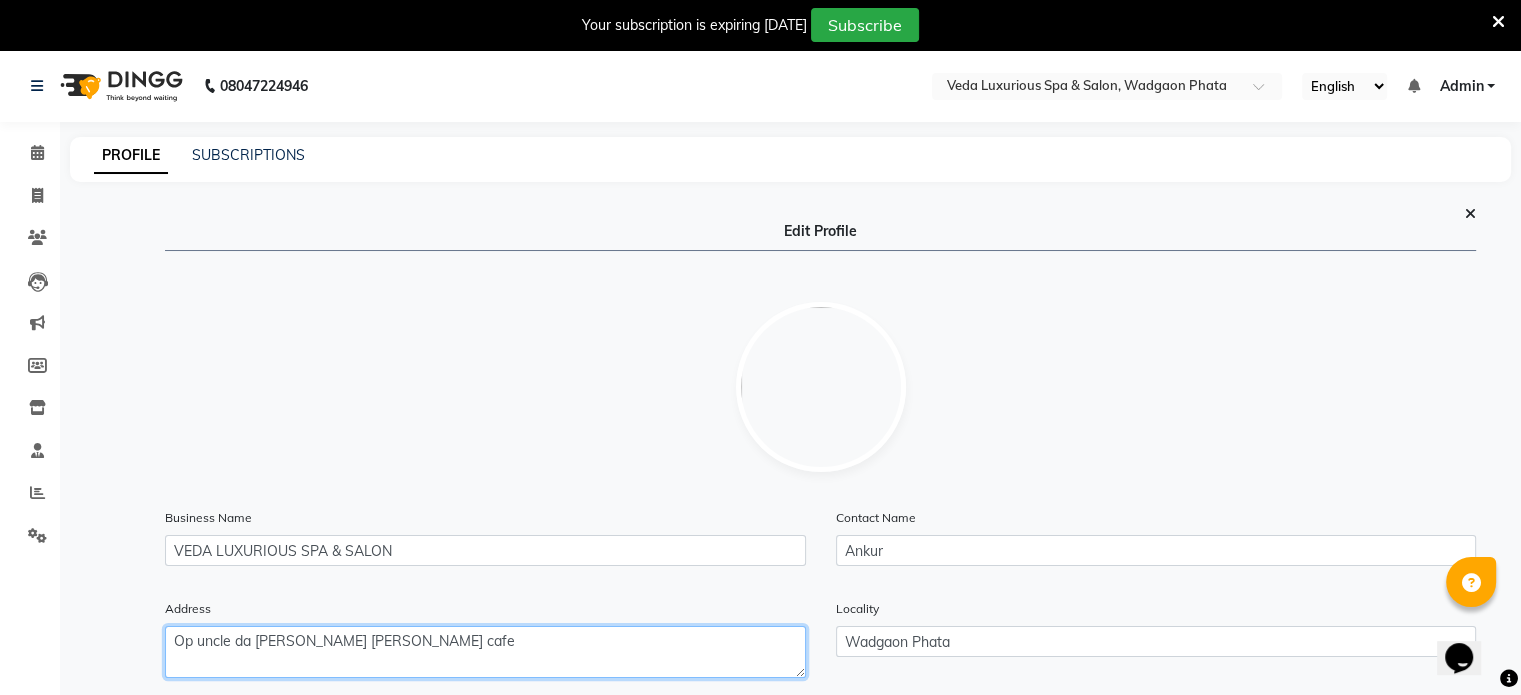 click 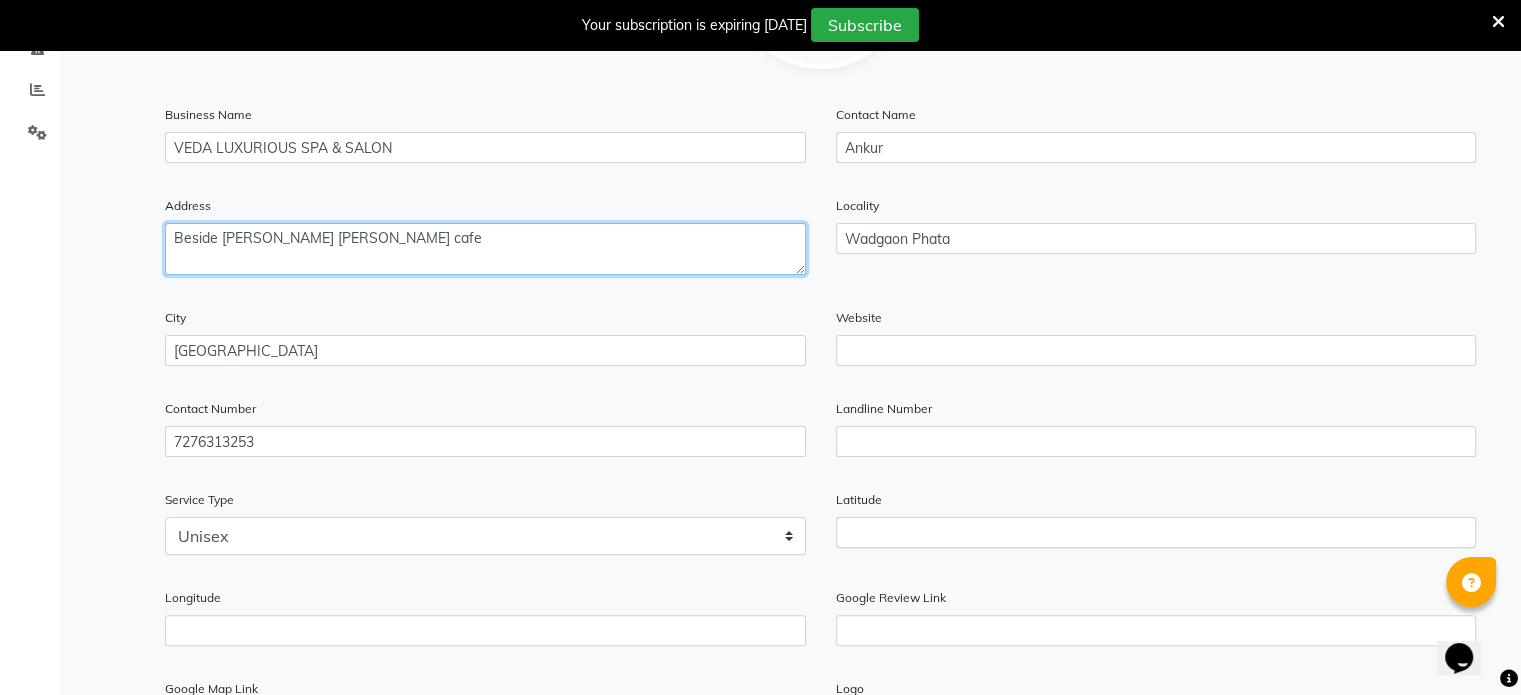 scroll, scrollTop: 404, scrollLeft: 0, axis: vertical 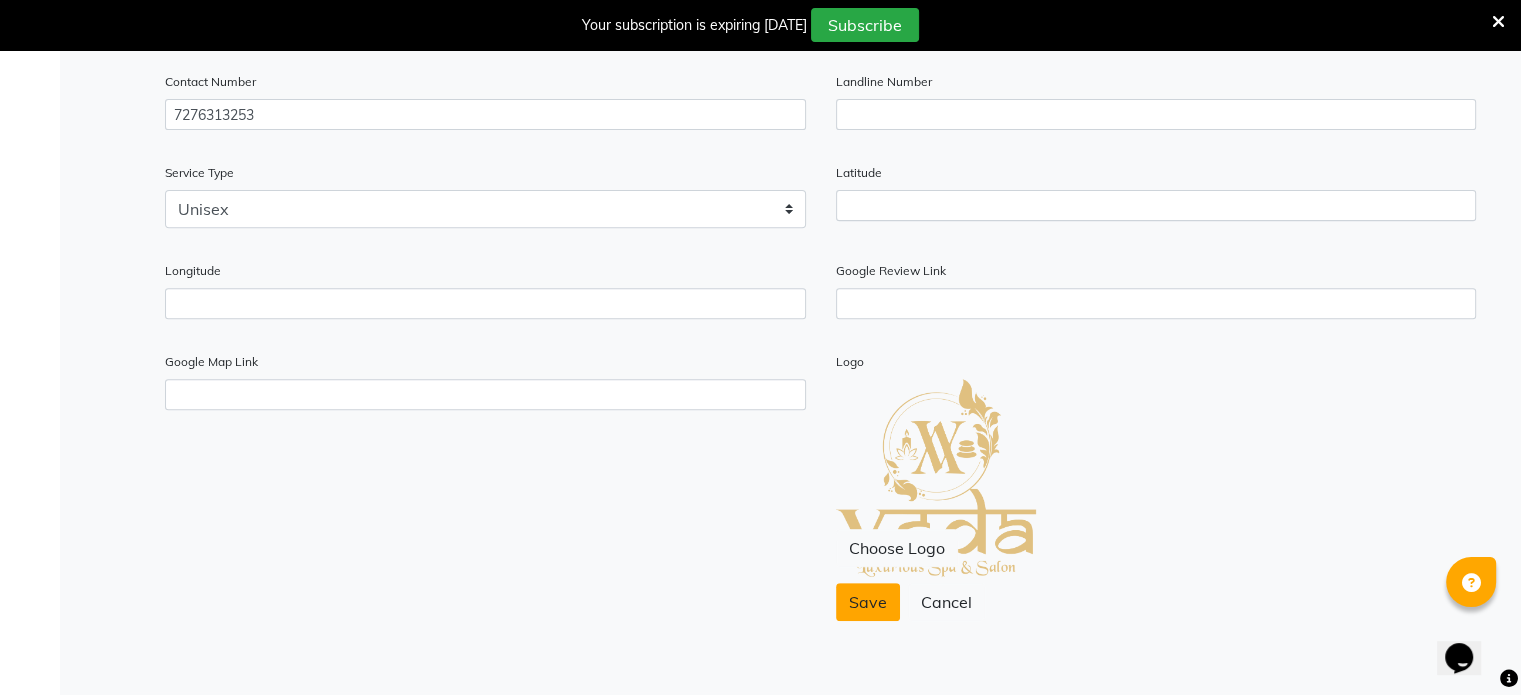 type on "Beside [PERSON_NAME] [PERSON_NAME] cafe" 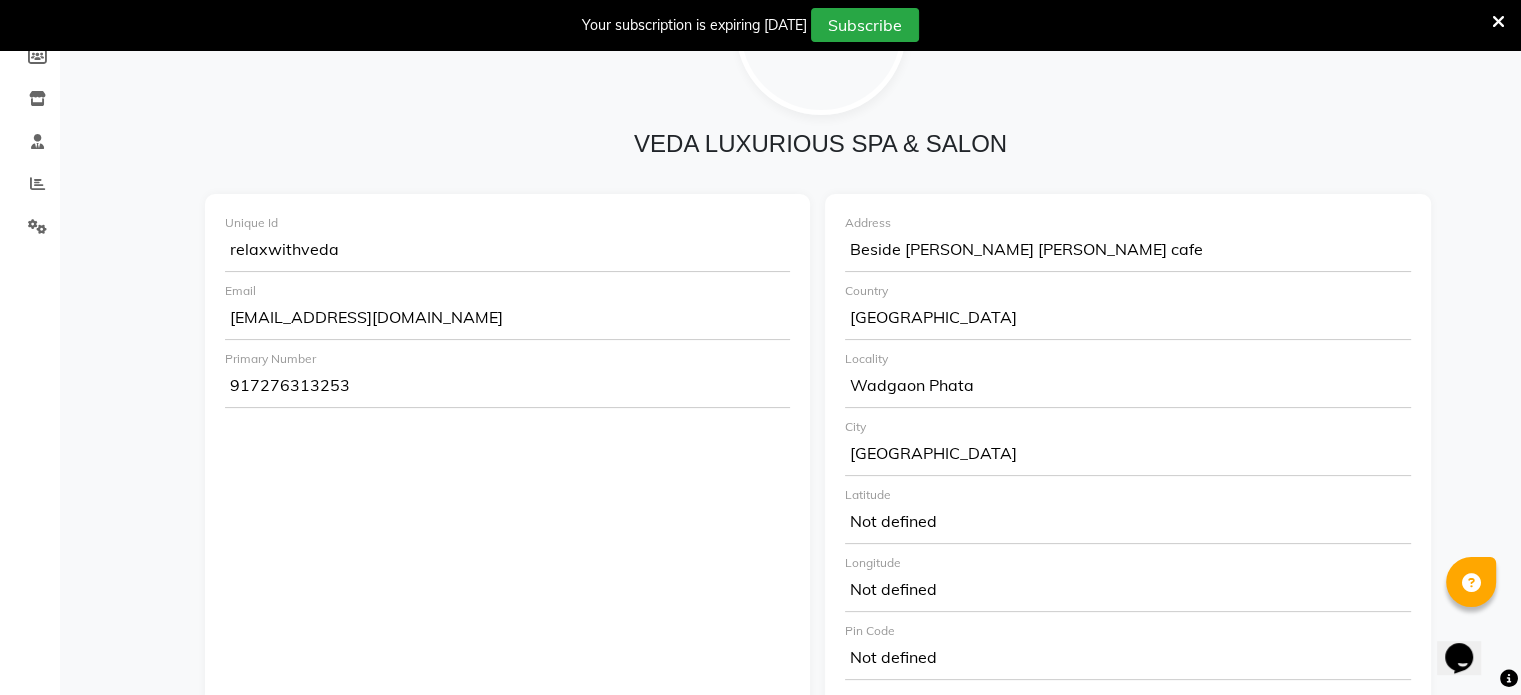 scroll, scrollTop: 305, scrollLeft: 0, axis: vertical 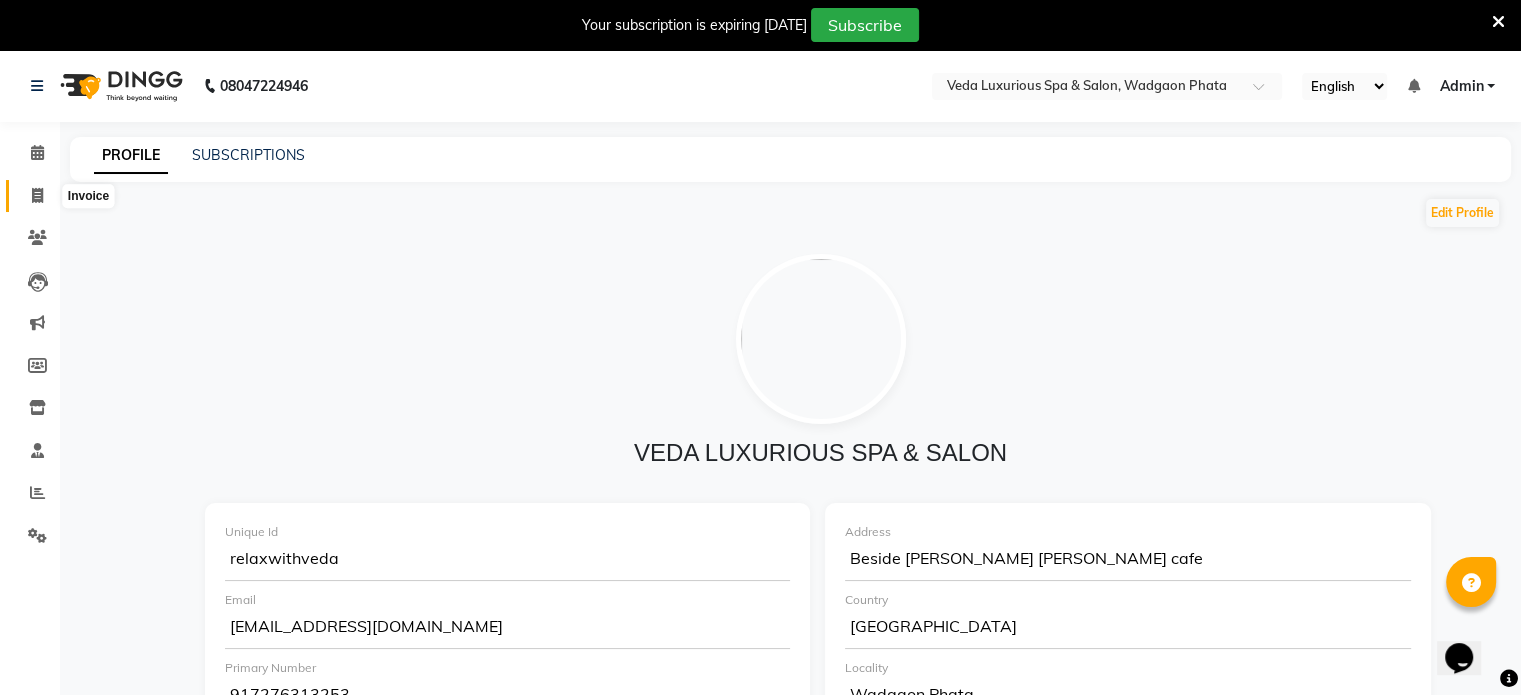 click 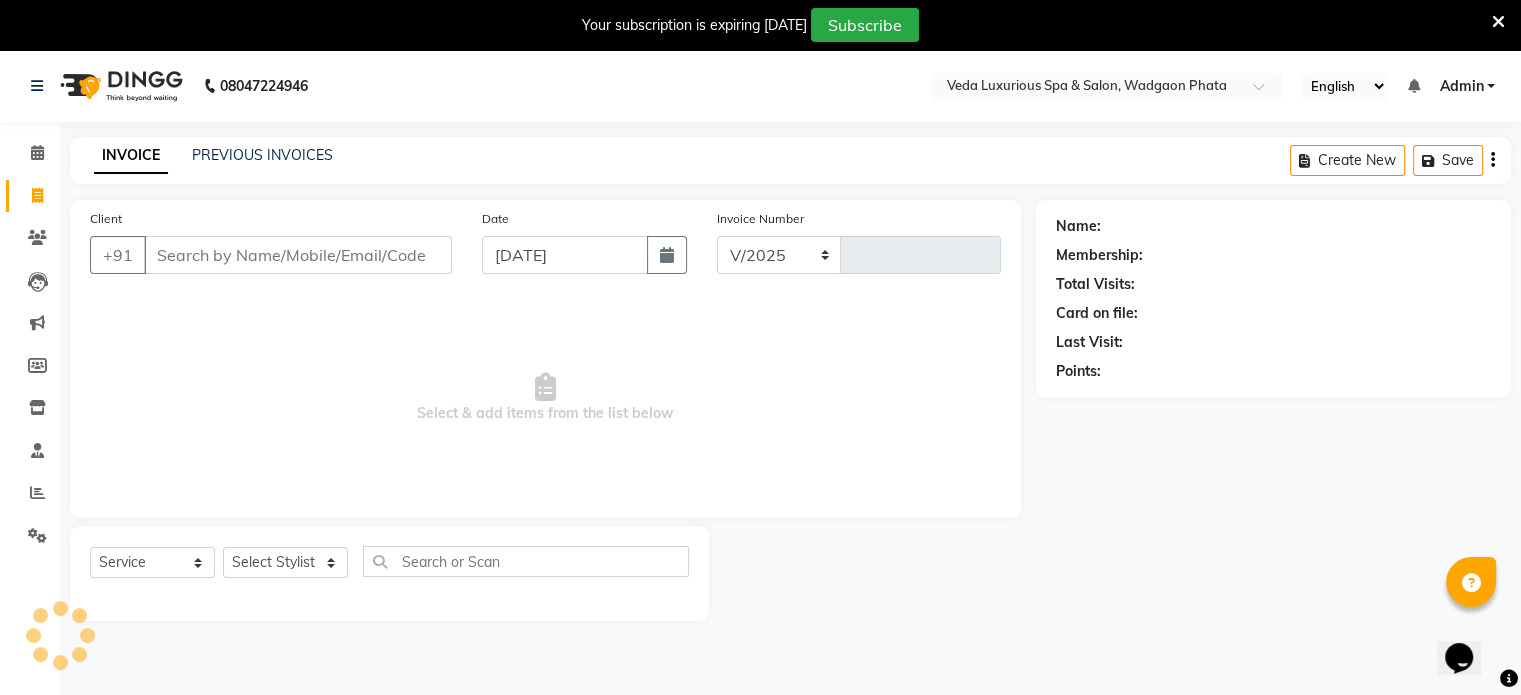 scroll, scrollTop: 50, scrollLeft: 0, axis: vertical 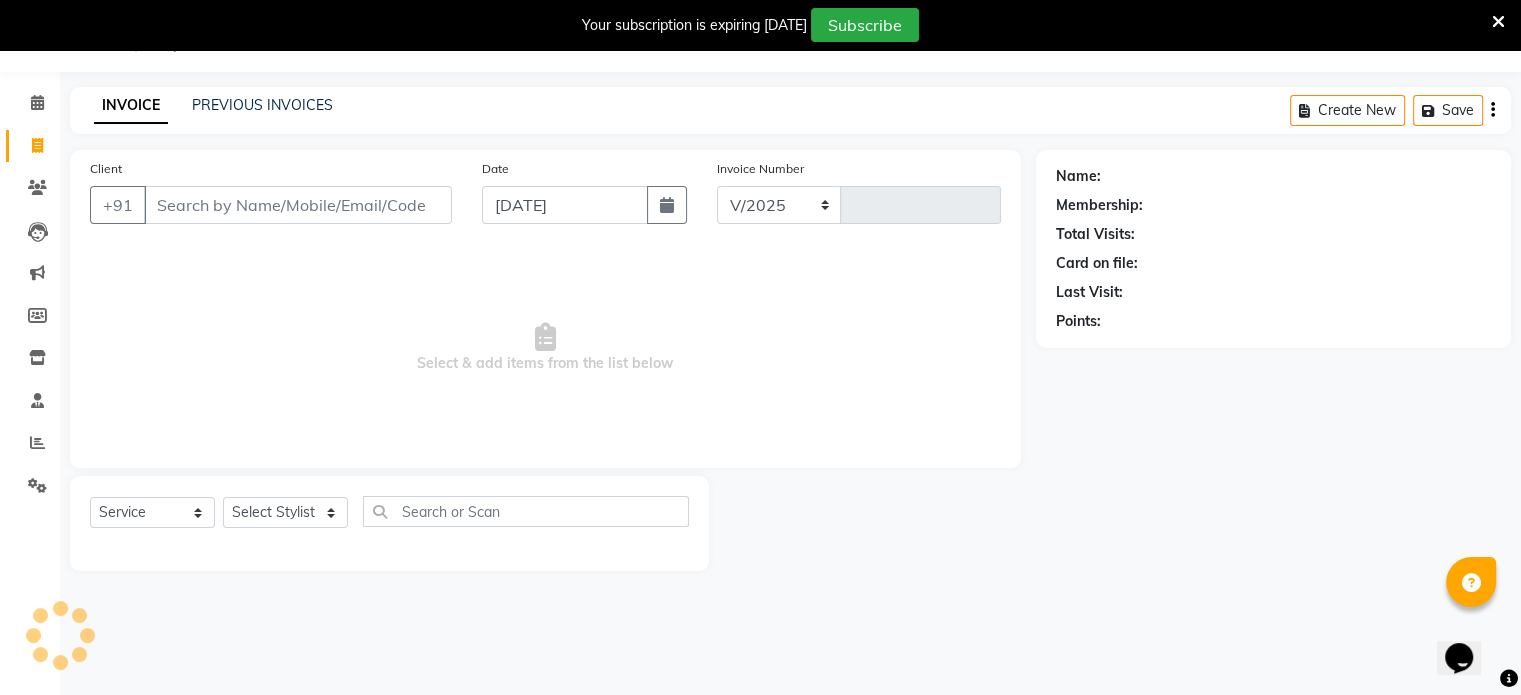 select on "4666" 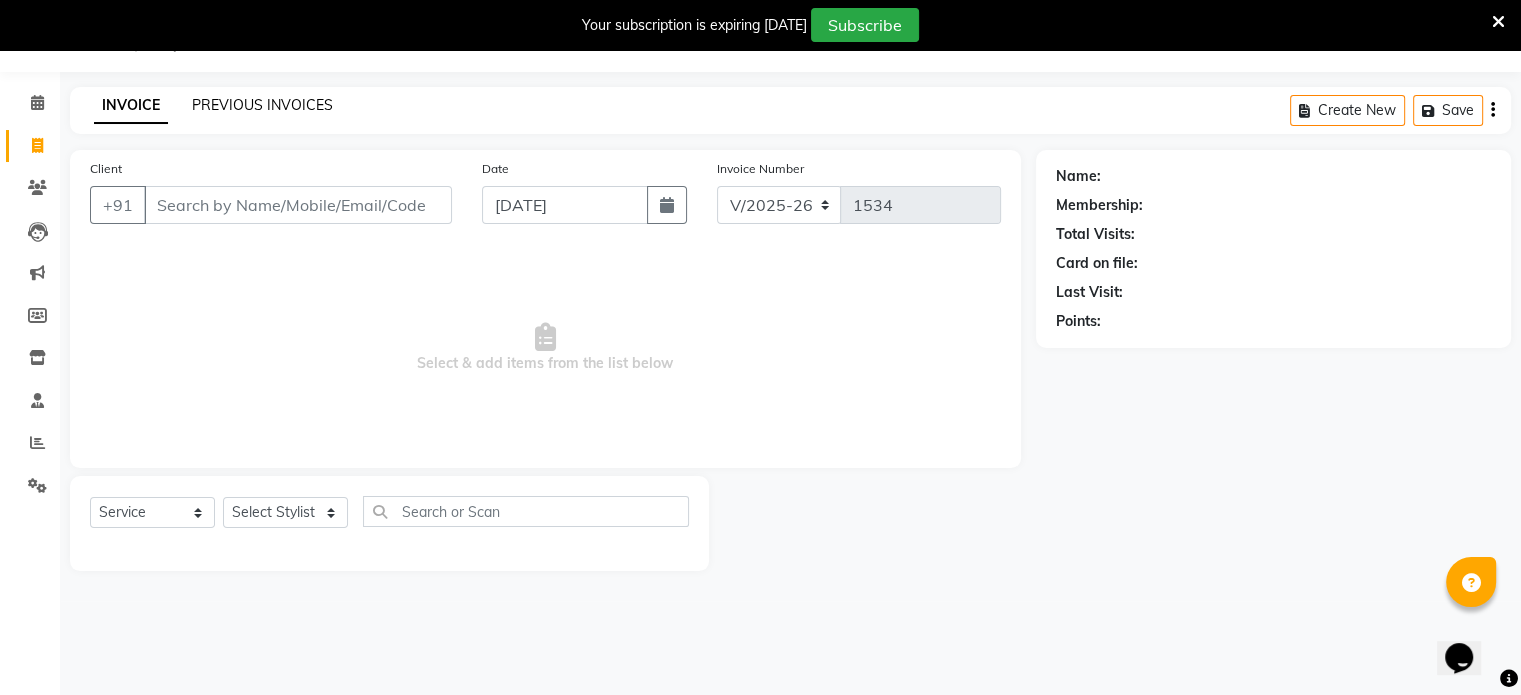 click on "PREVIOUS INVOICES" 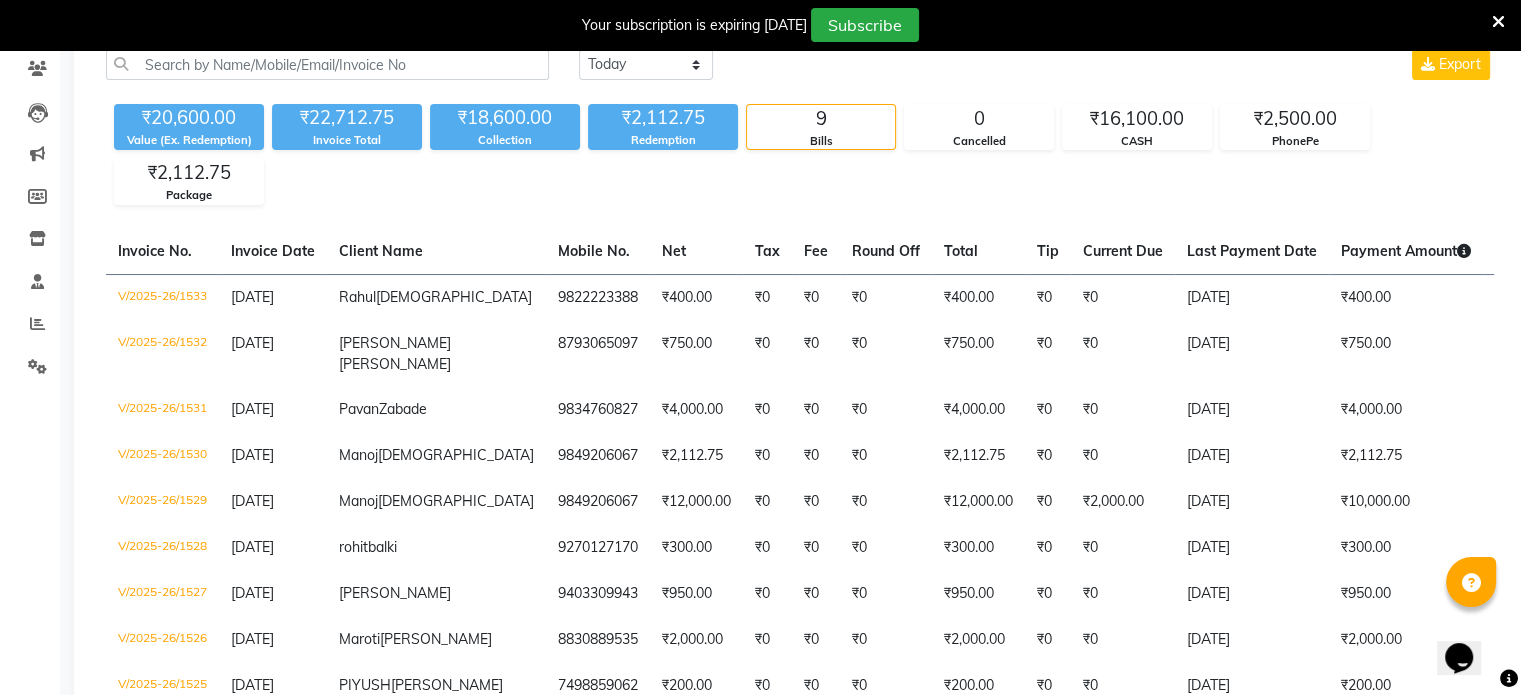 scroll, scrollTop: 171, scrollLeft: 0, axis: vertical 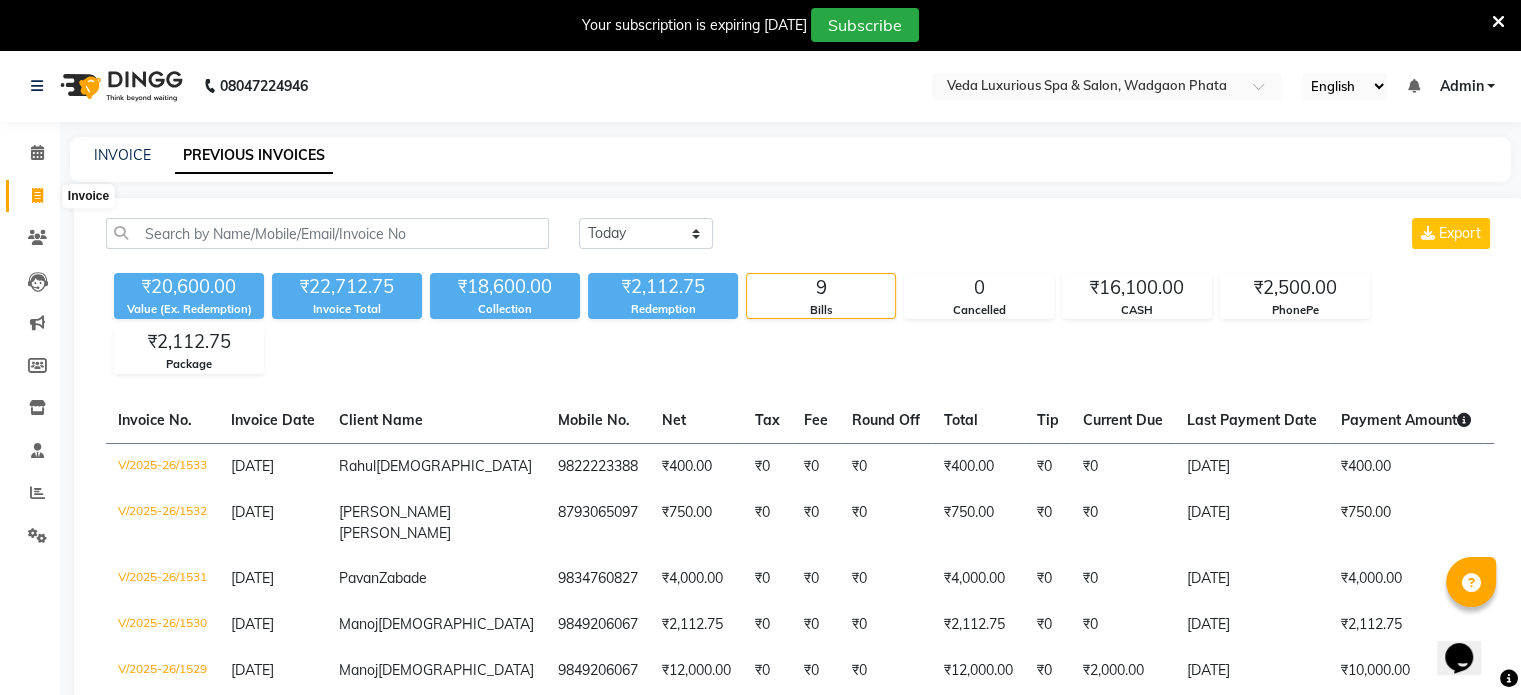 click 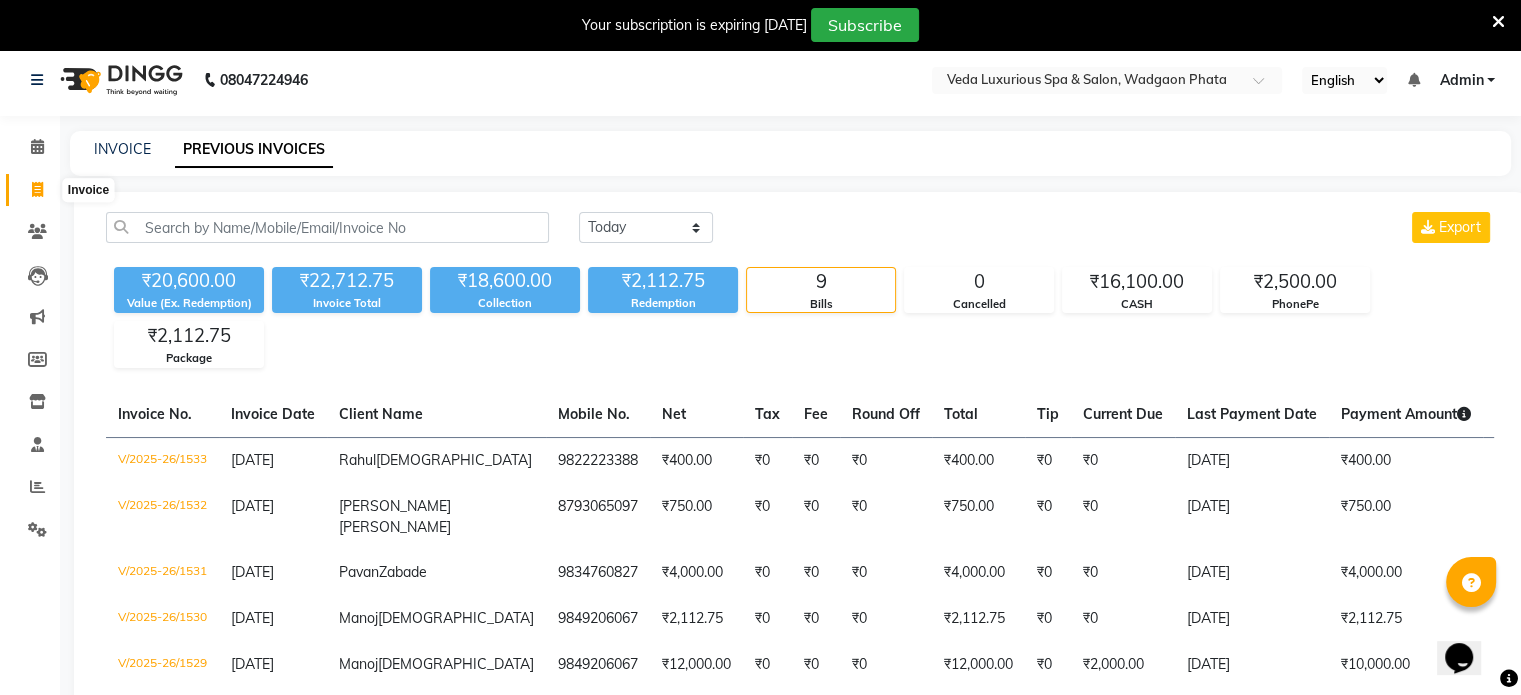 select on "service" 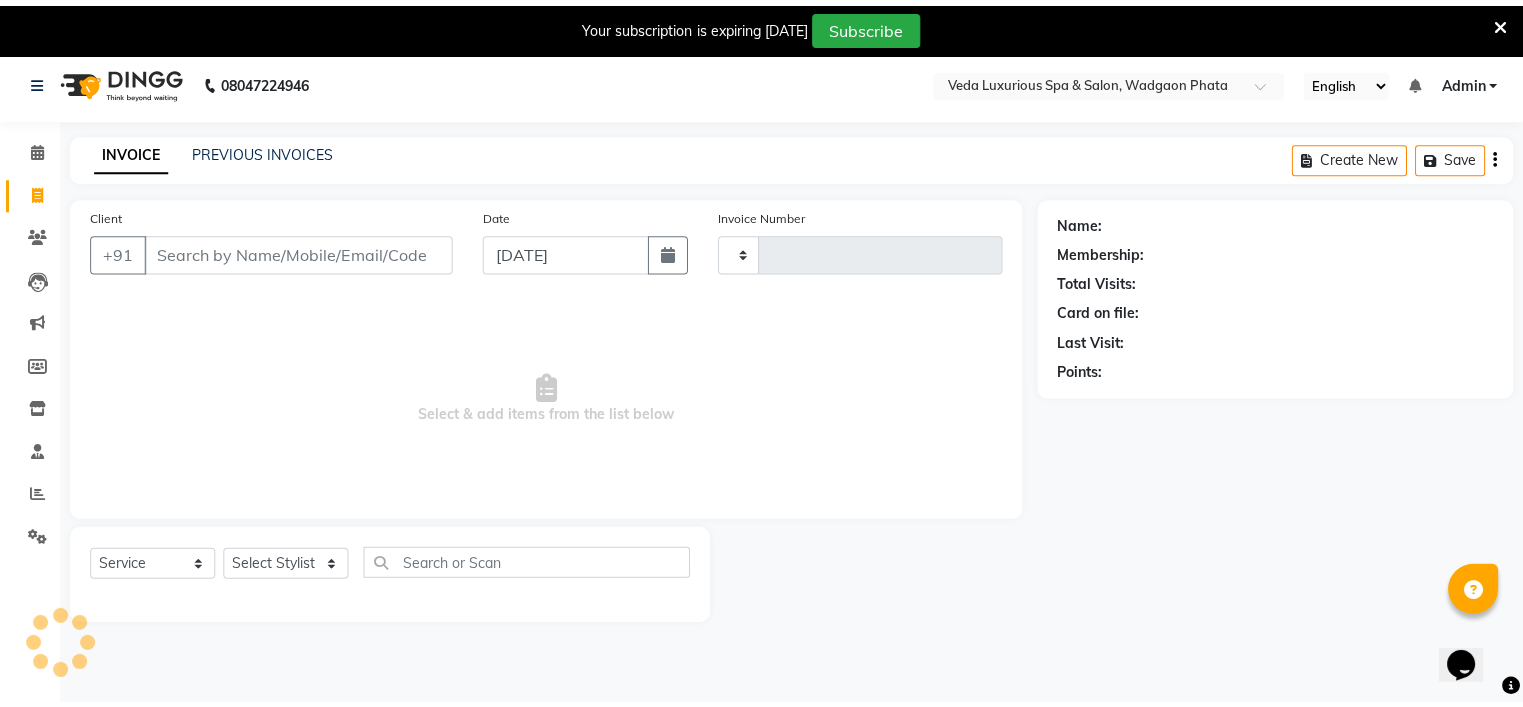 scroll, scrollTop: 50, scrollLeft: 0, axis: vertical 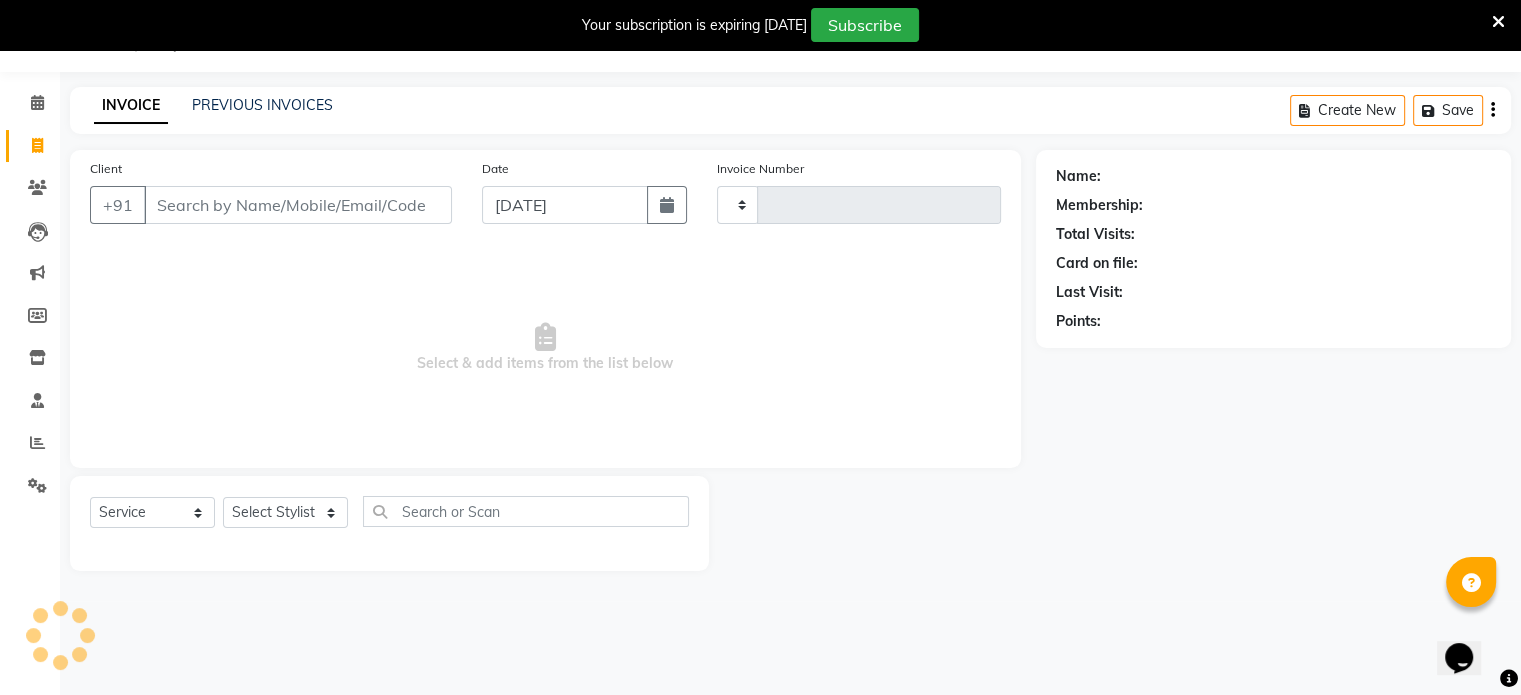 type on "1534" 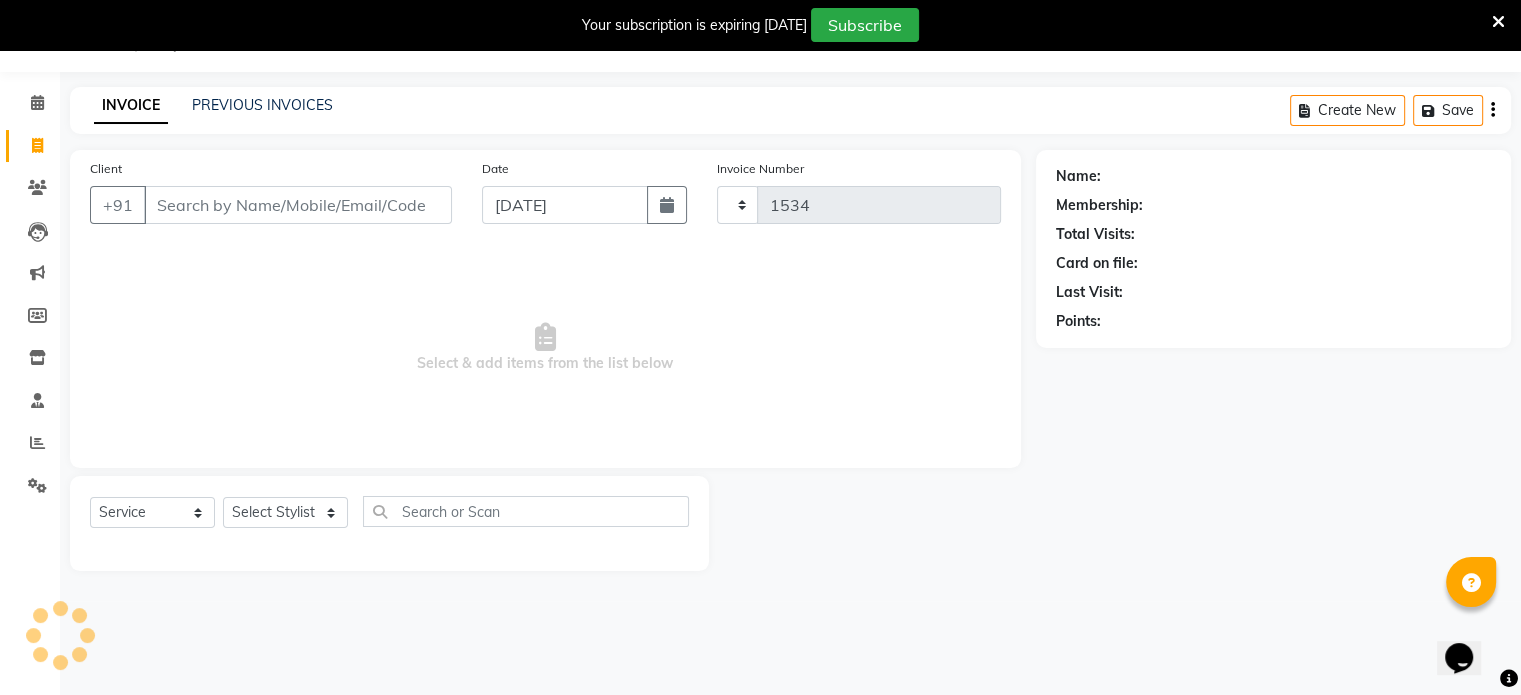 select on "4666" 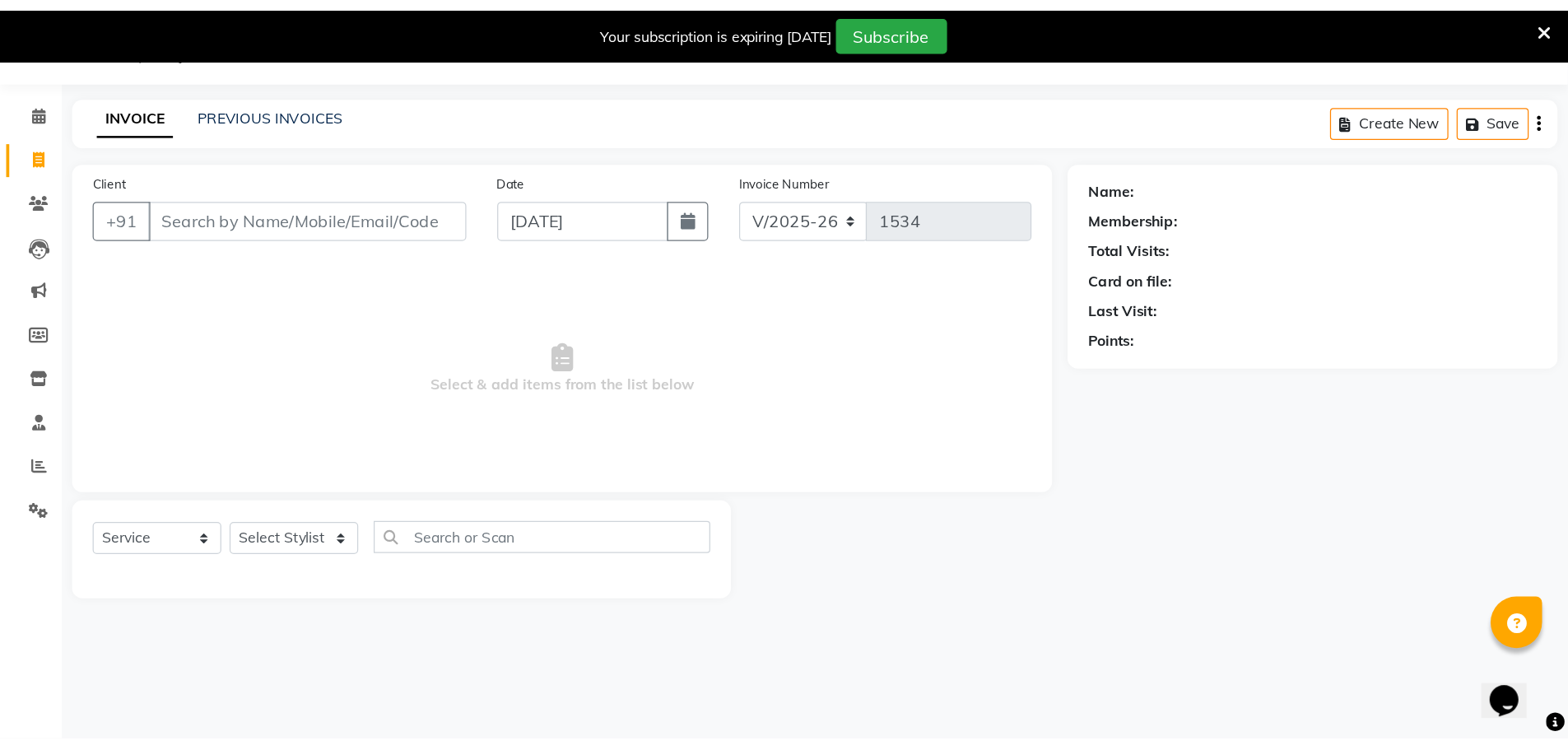 scroll, scrollTop: 41, scrollLeft: 0, axis: vertical 